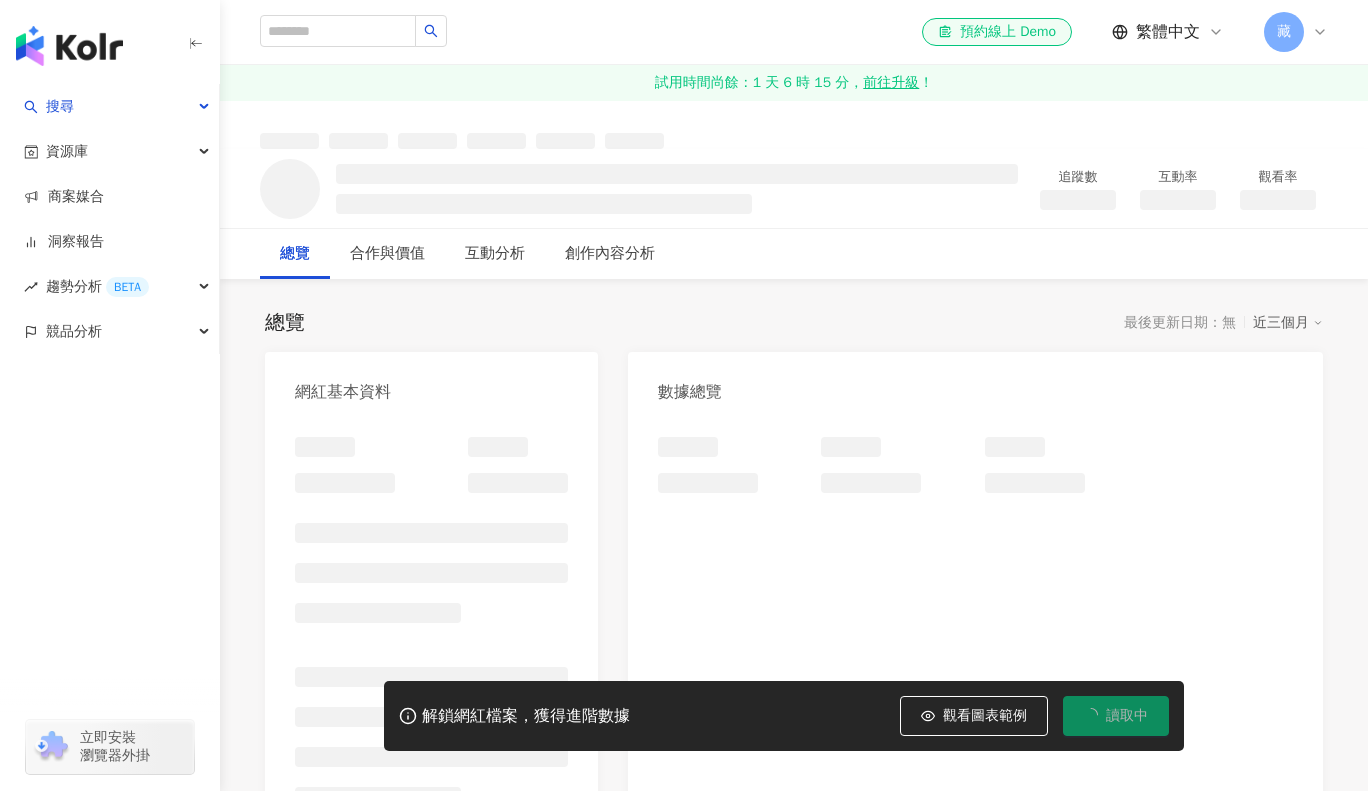scroll, scrollTop: 0, scrollLeft: 0, axis: both 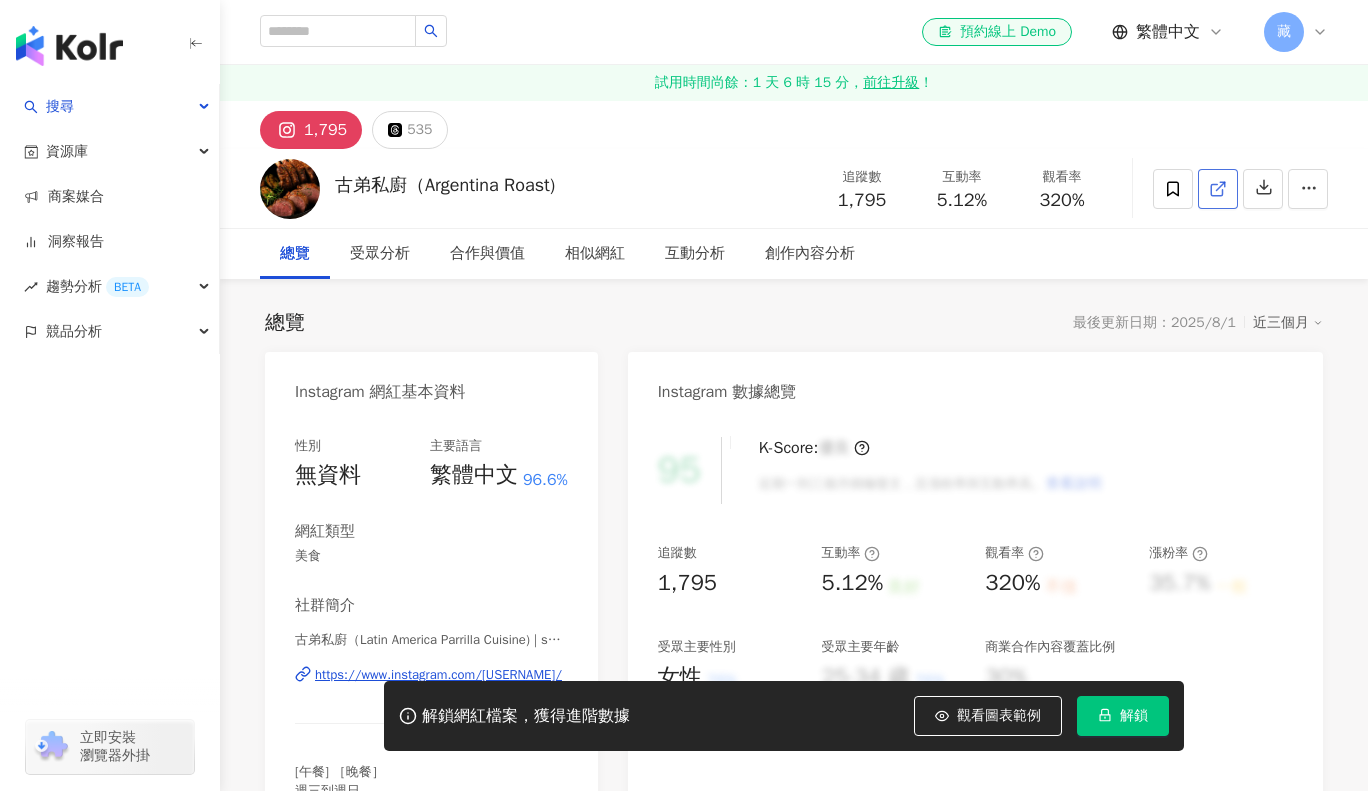 click at bounding box center [1218, 189] 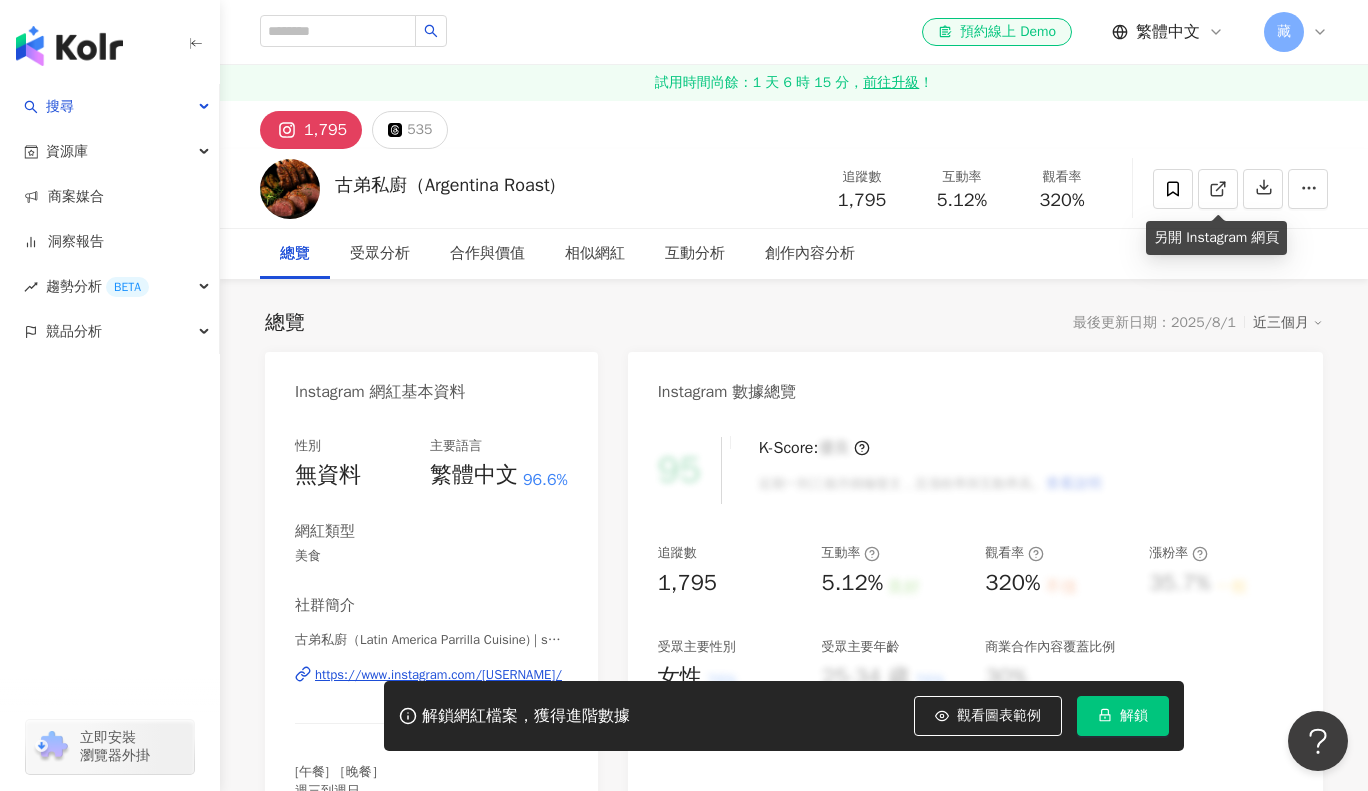 scroll, scrollTop: 0, scrollLeft: 0, axis: both 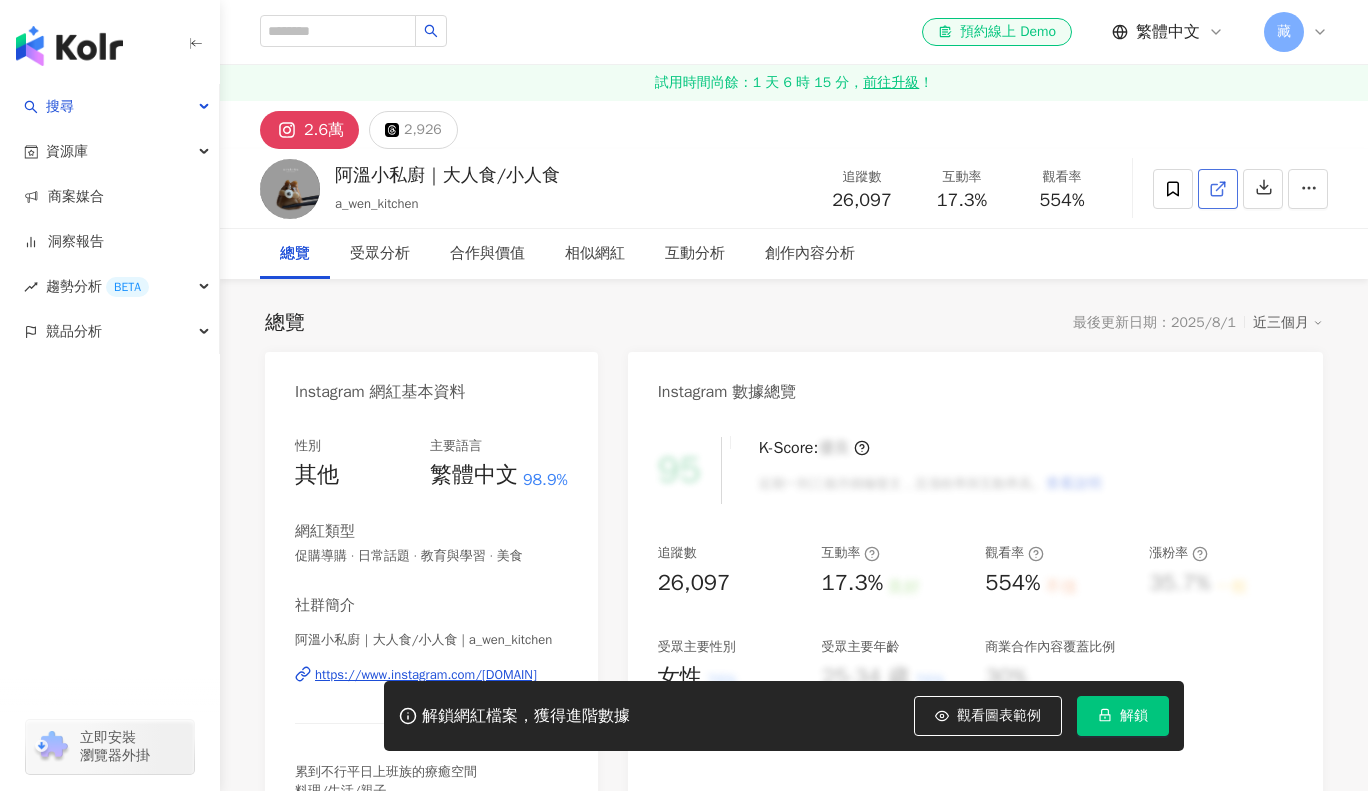 click 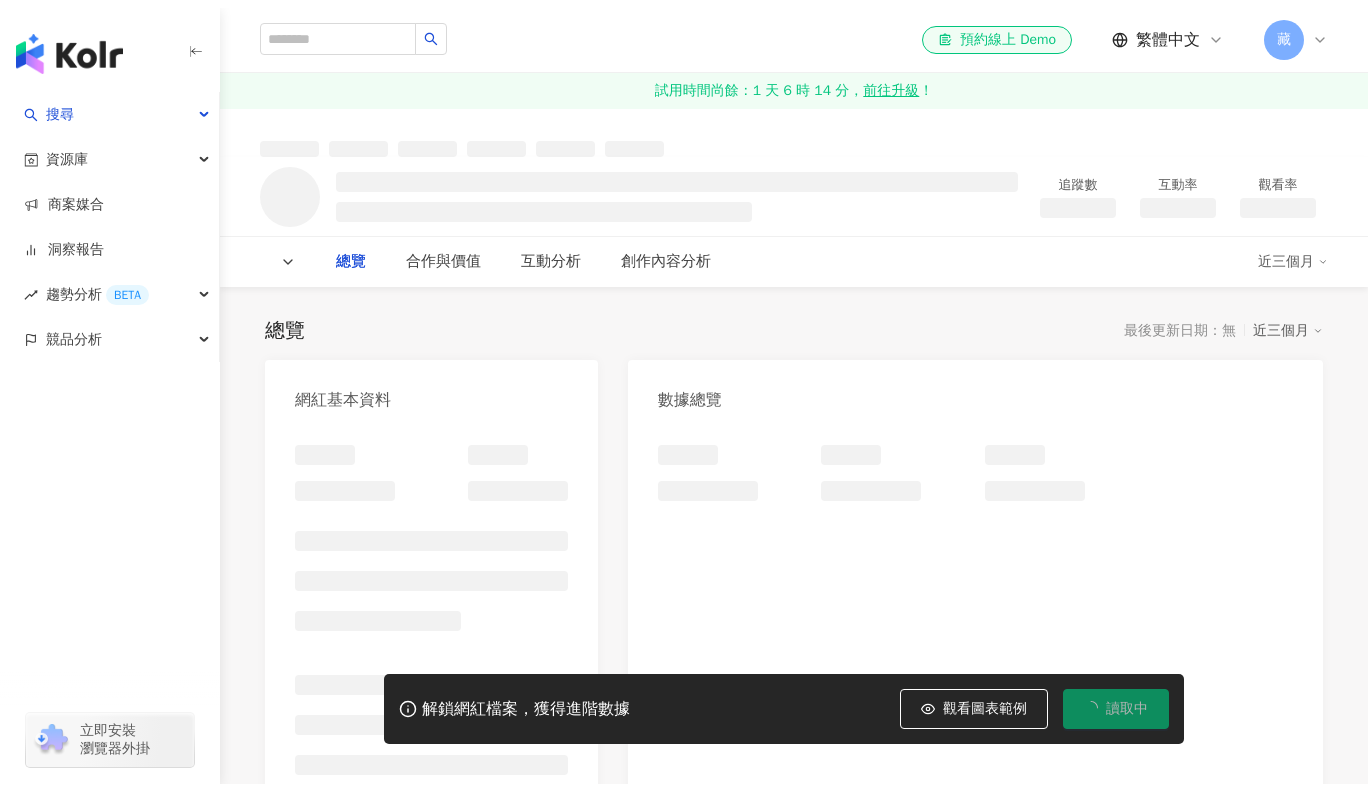 scroll, scrollTop: 0, scrollLeft: 0, axis: both 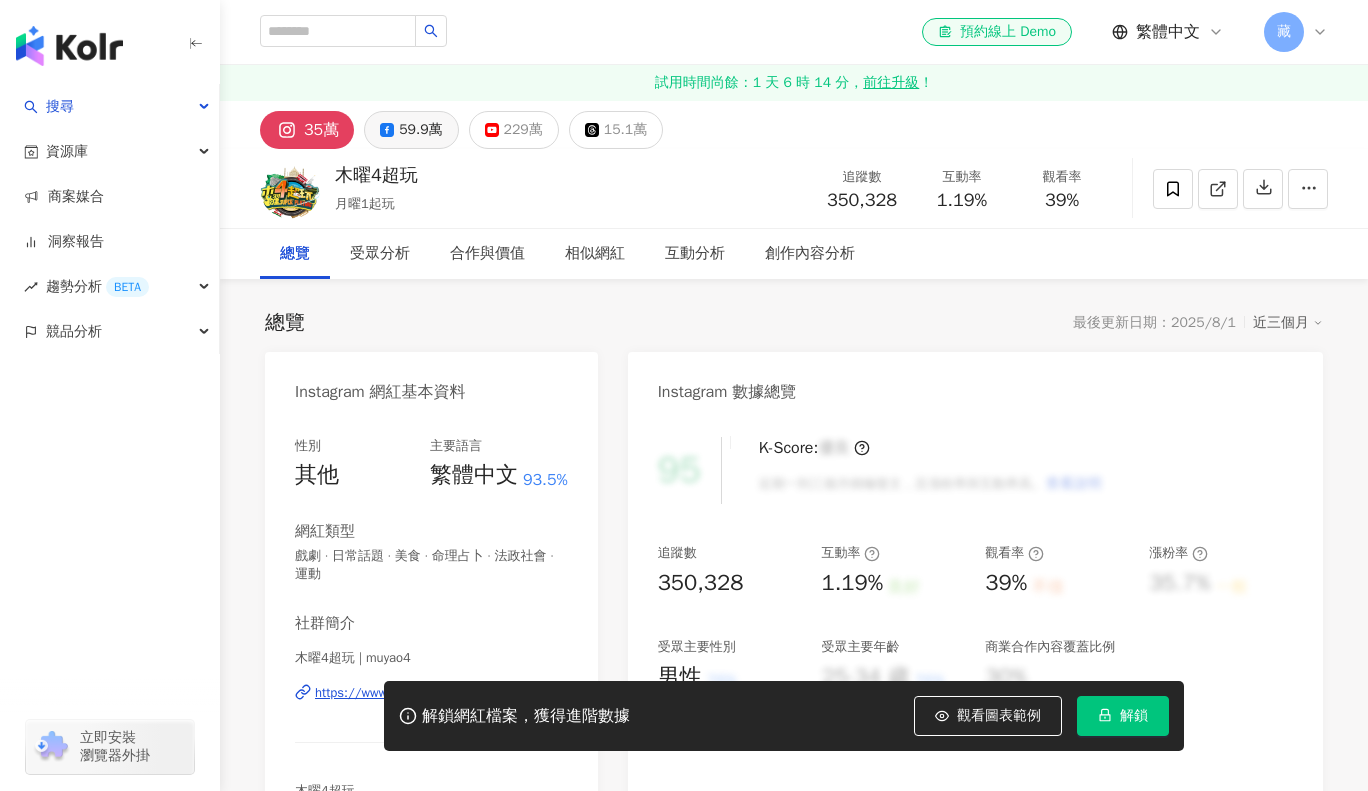 click on "59.9萬" at bounding box center (420, 130) 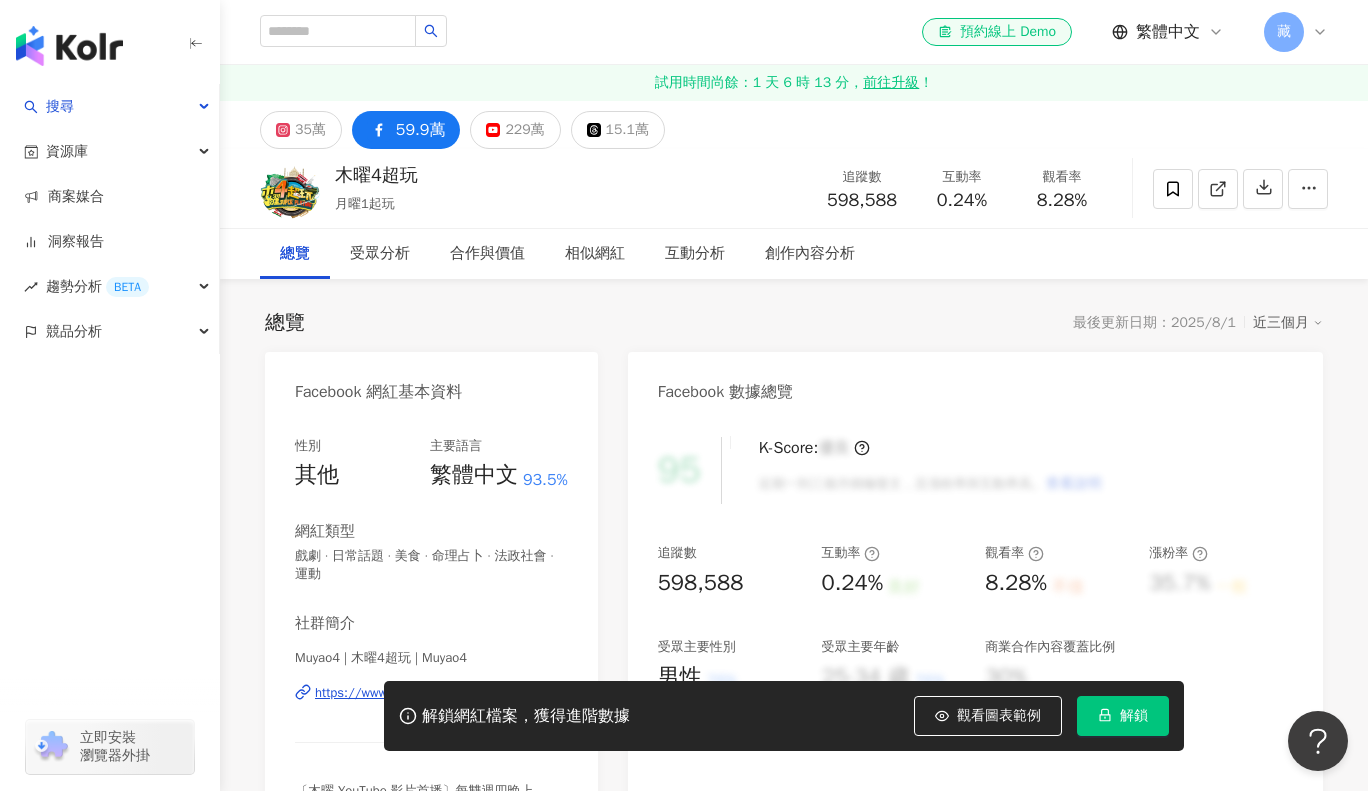 scroll, scrollTop: 0, scrollLeft: 0, axis: both 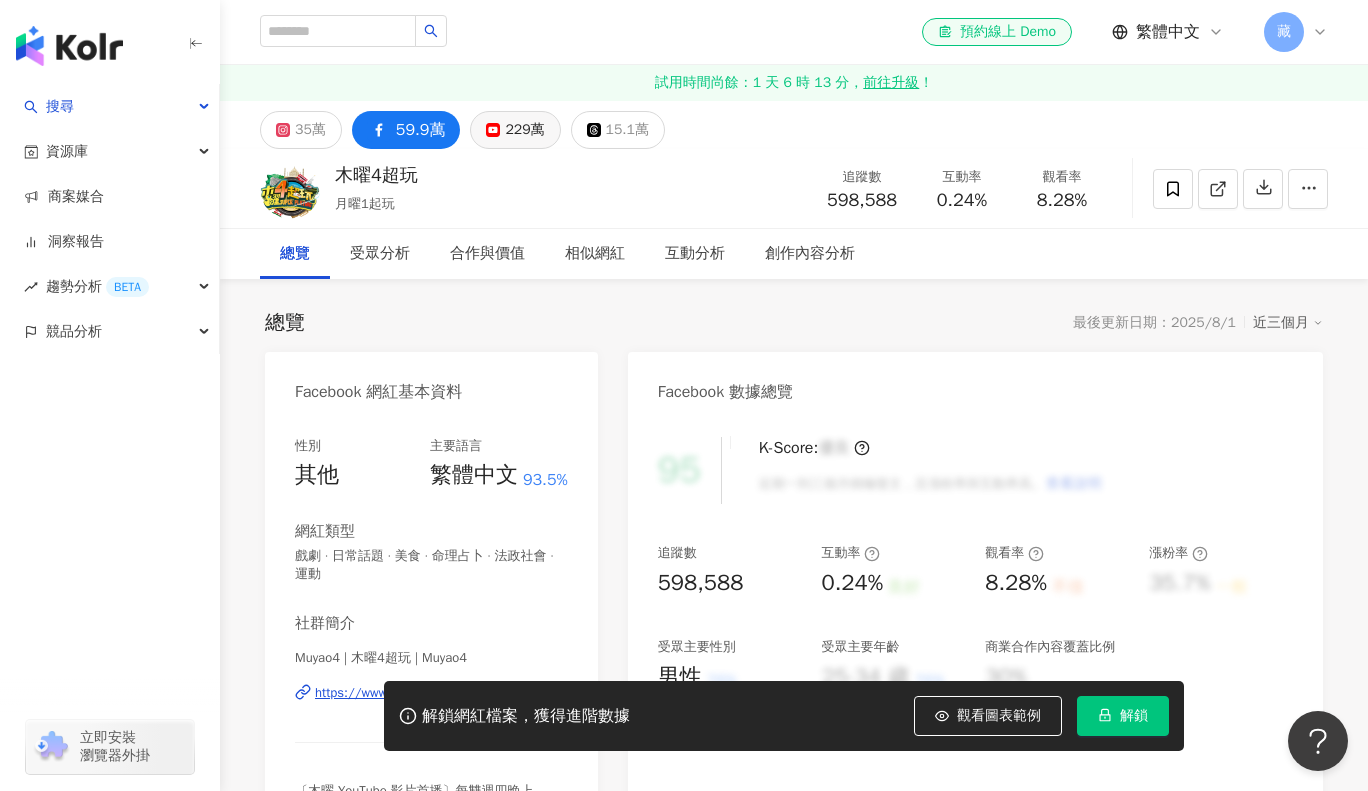 click 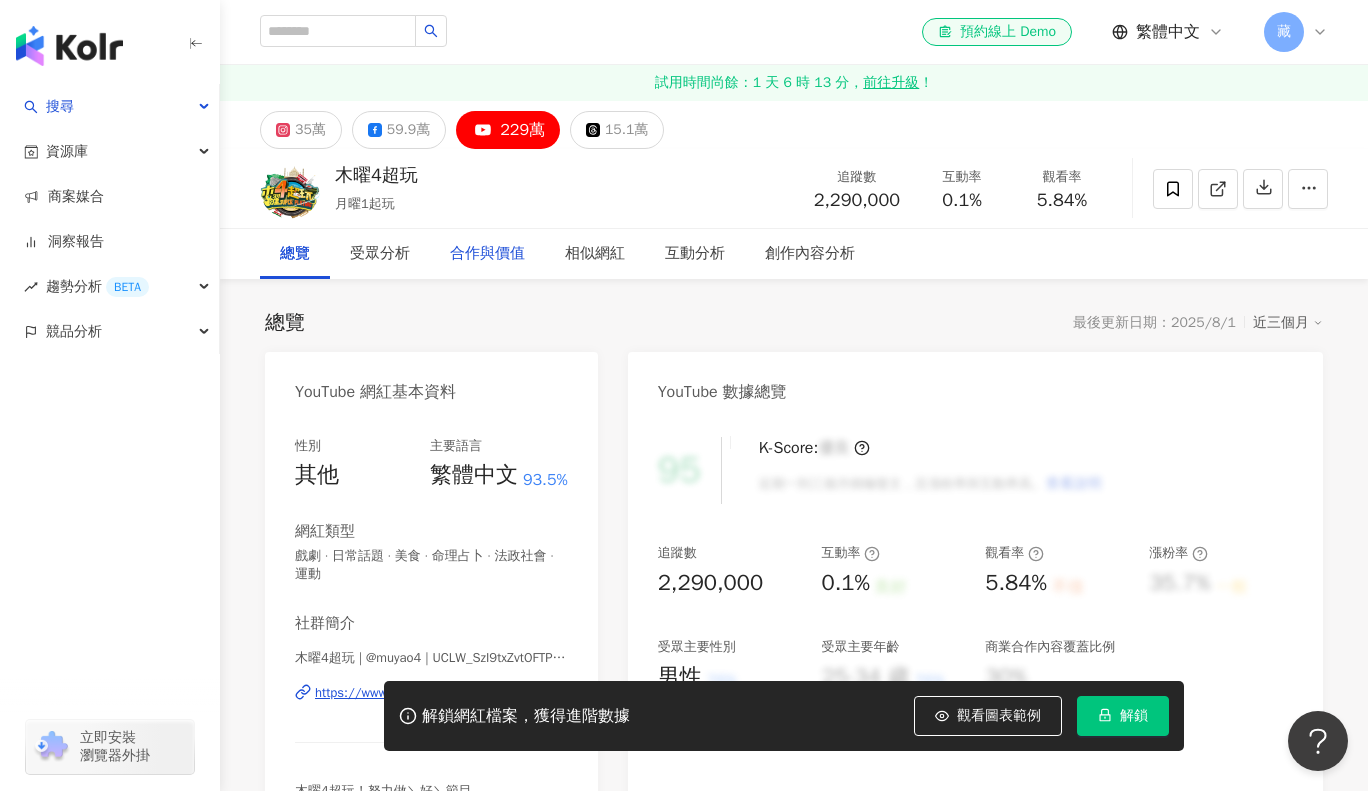 click on "合作與價值" at bounding box center [487, 254] 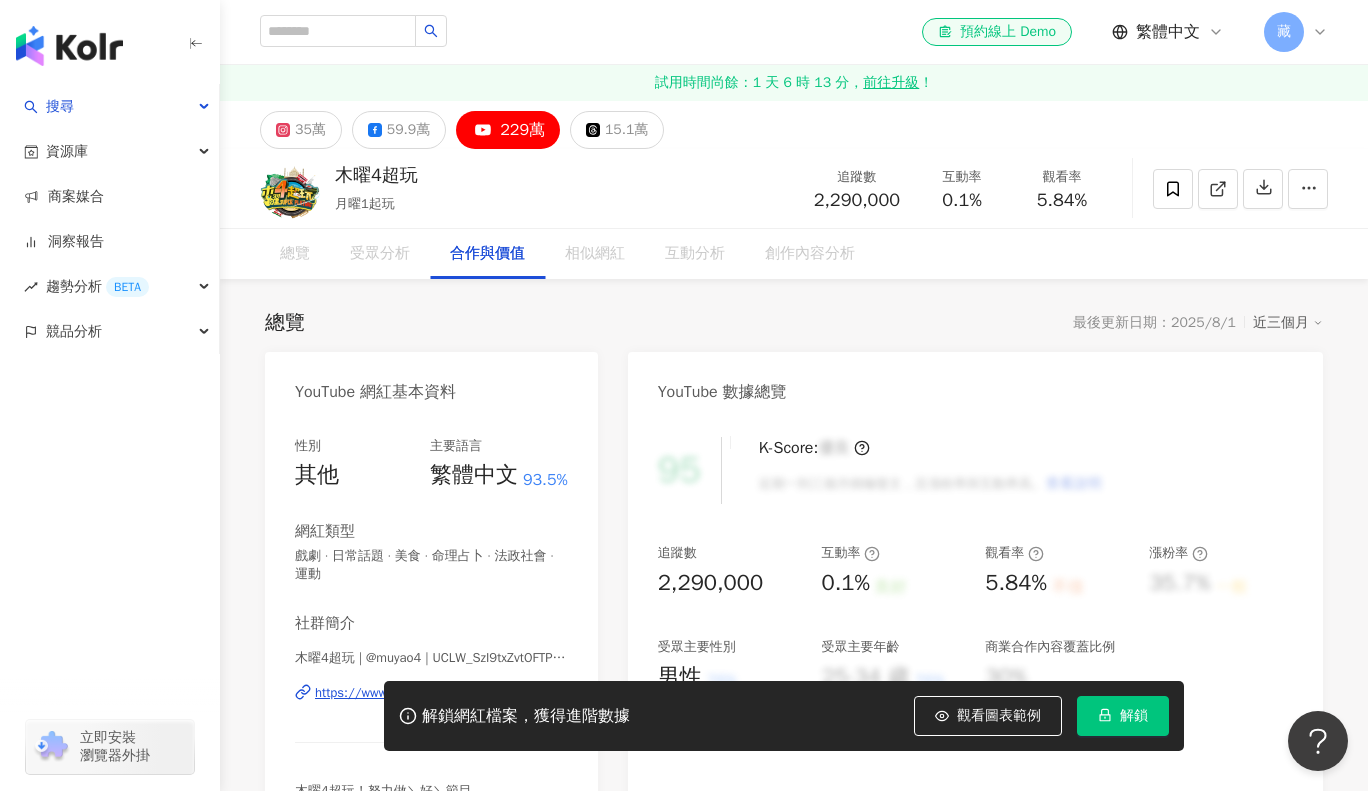 scroll, scrollTop: 2406, scrollLeft: 0, axis: vertical 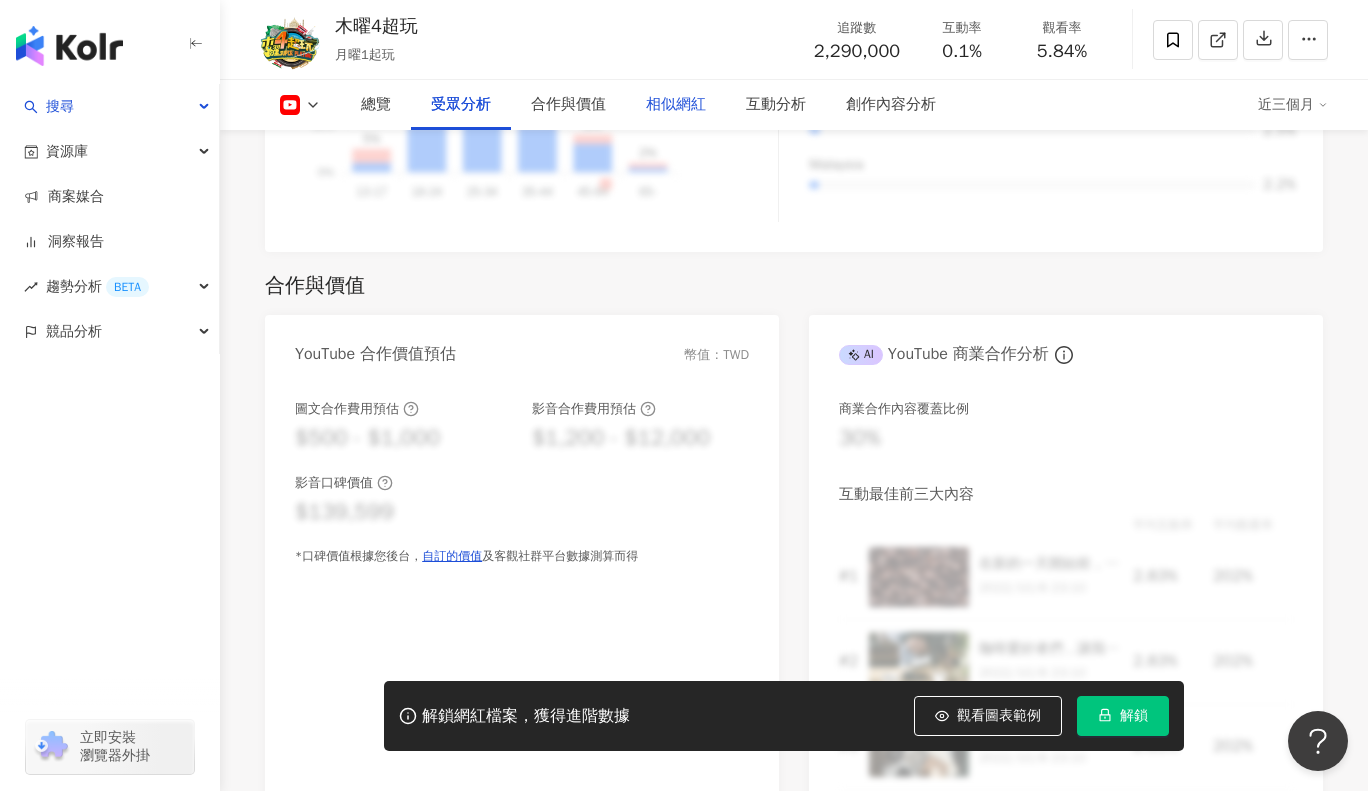 click on "相似網紅" at bounding box center [676, 105] 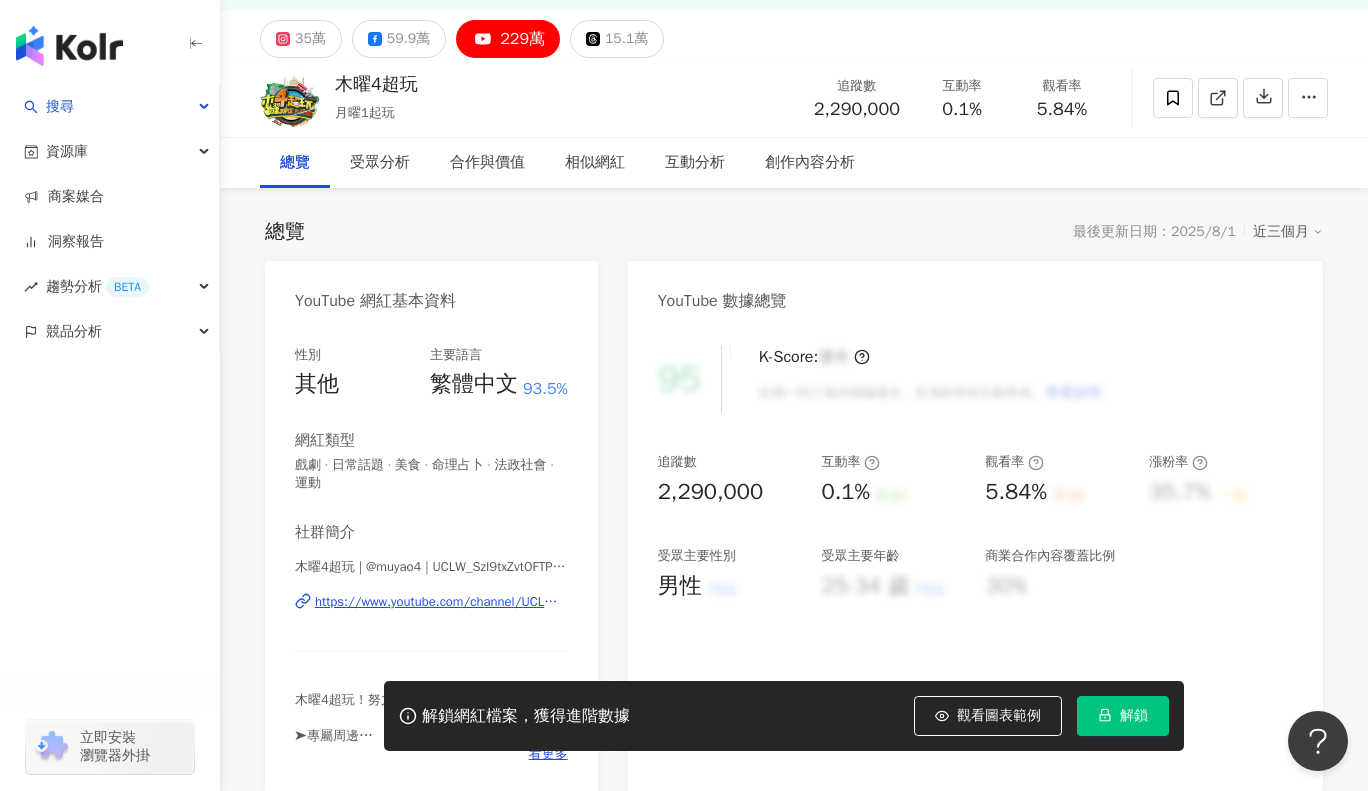scroll, scrollTop: 0, scrollLeft: 0, axis: both 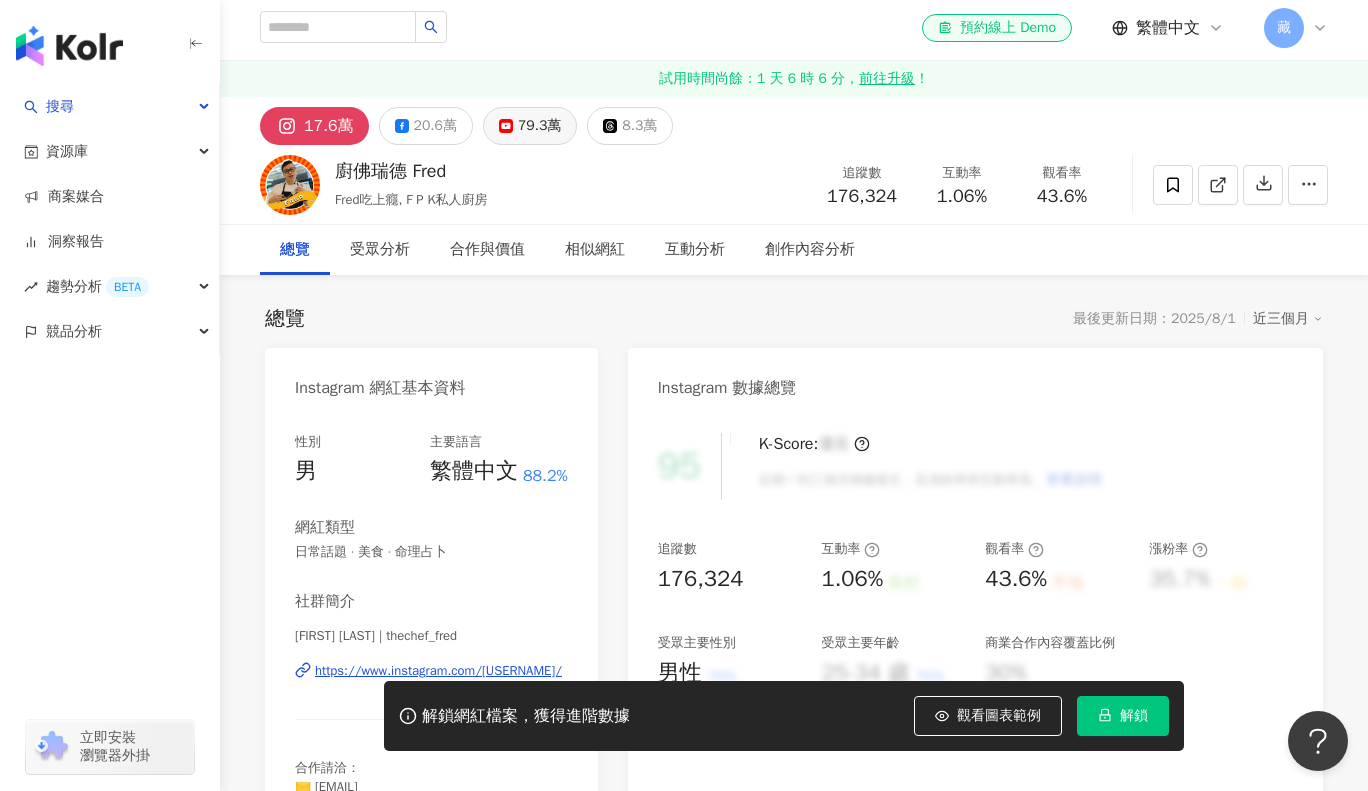 click 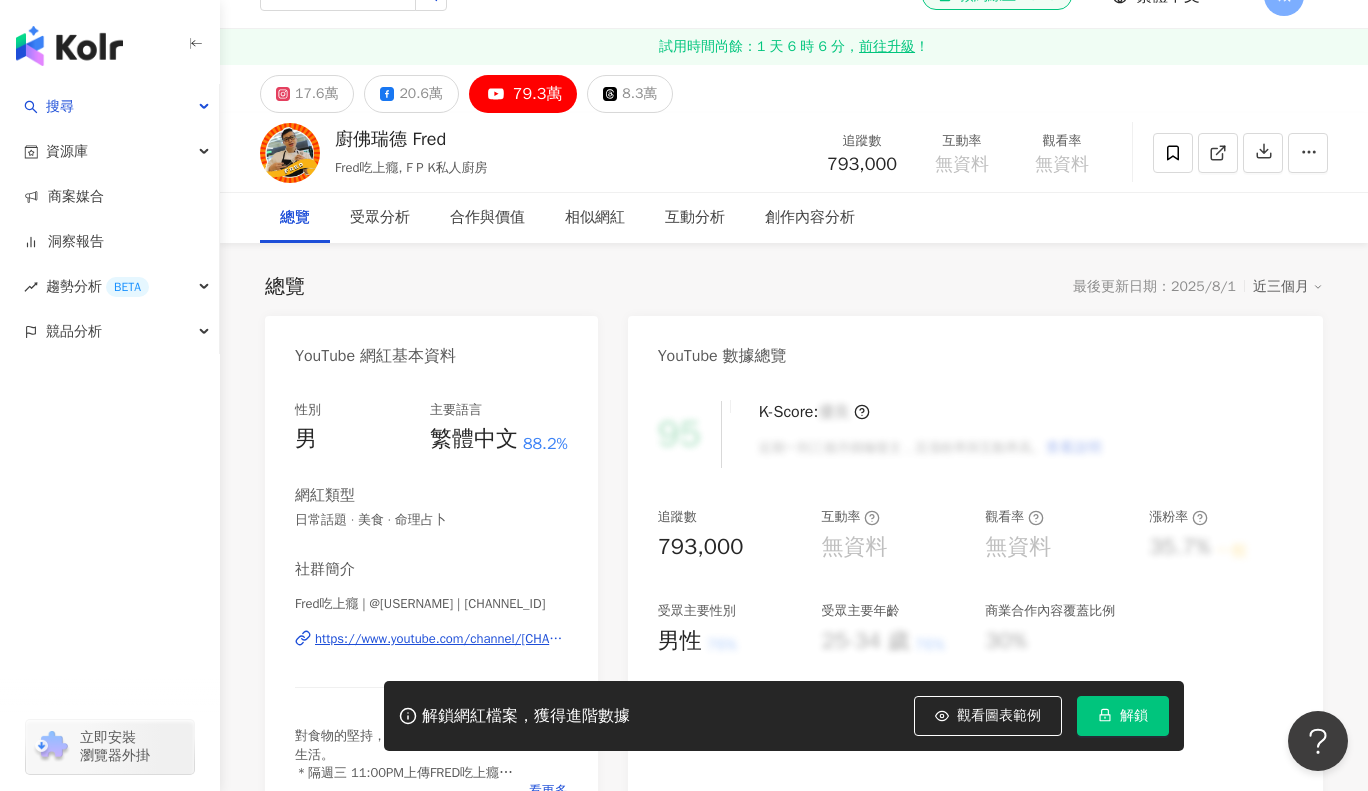 scroll, scrollTop: 49, scrollLeft: 0, axis: vertical 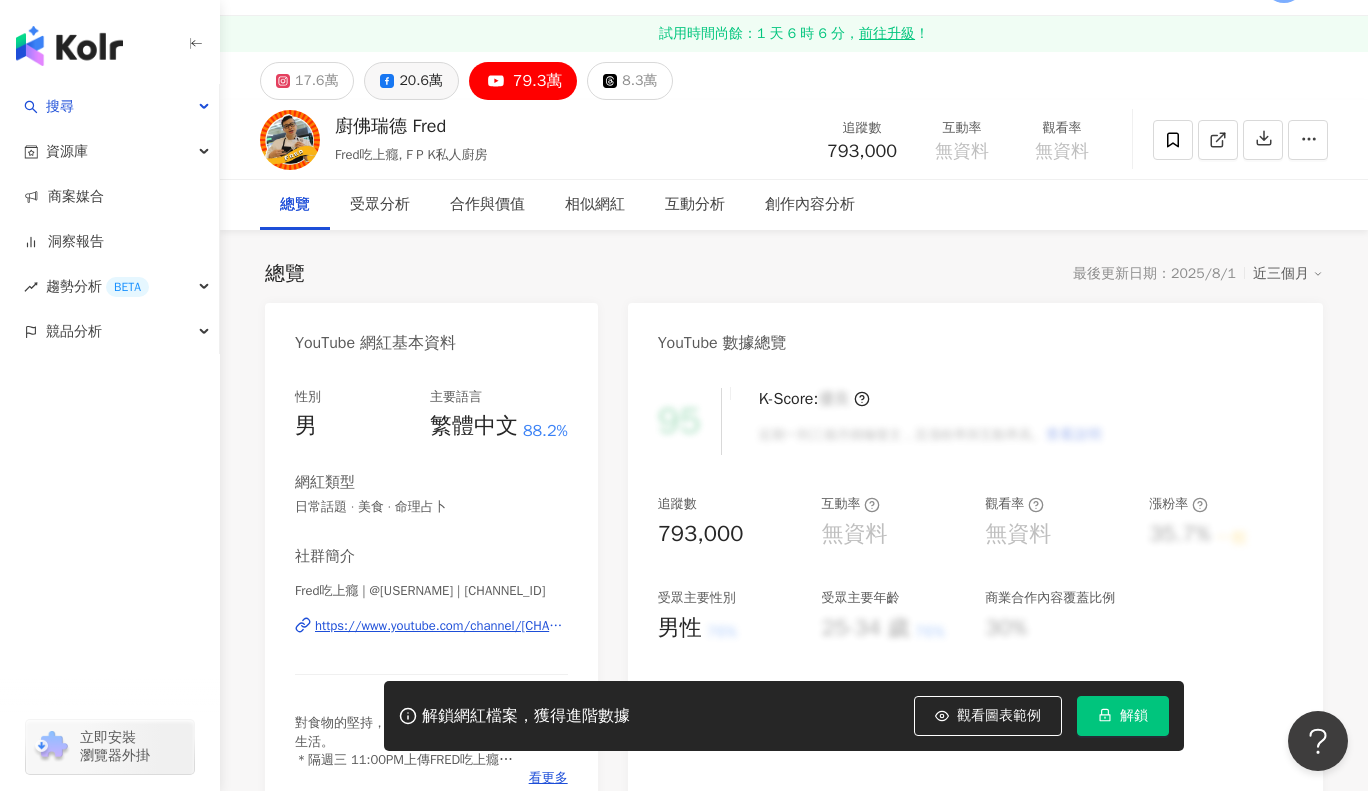 click 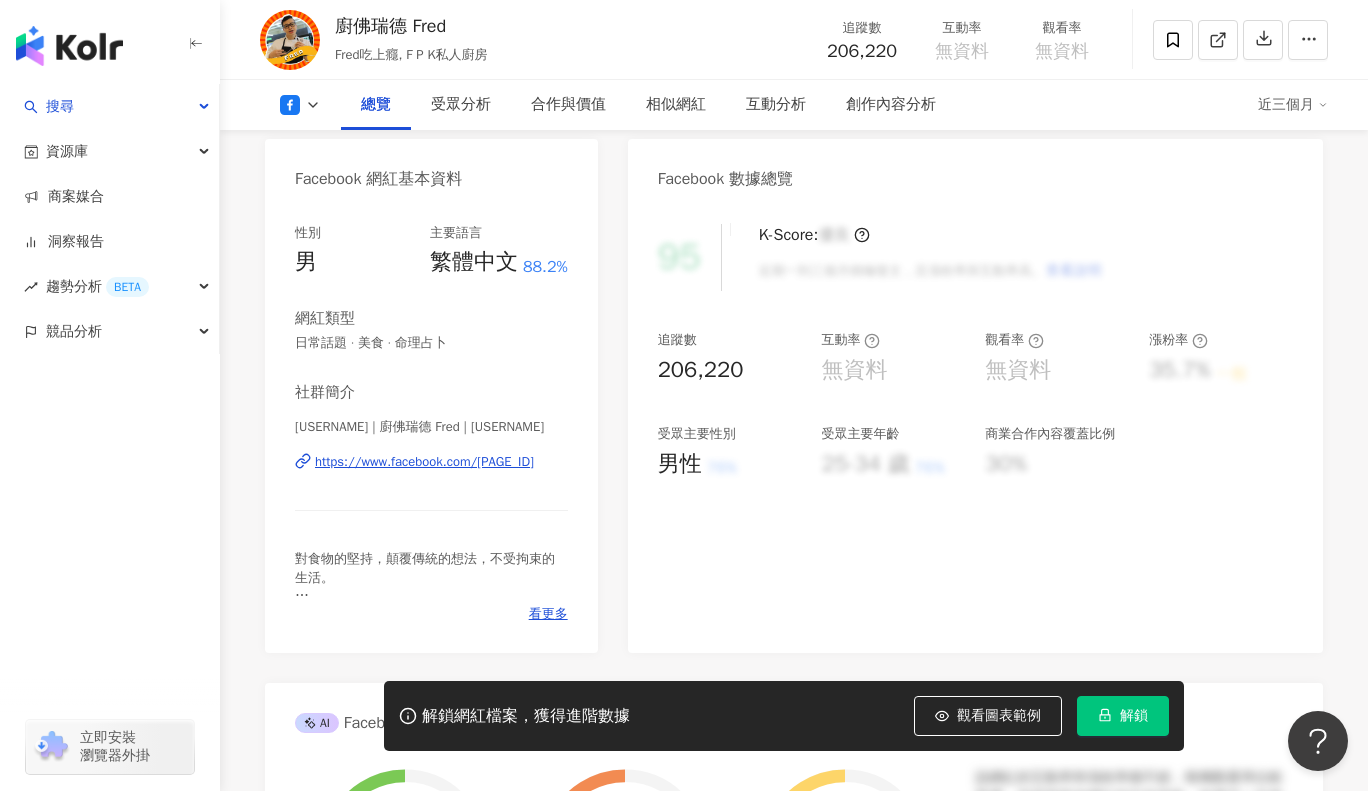 scroll, scrollTop: 93, scrollLeft: 0, axis: vertical 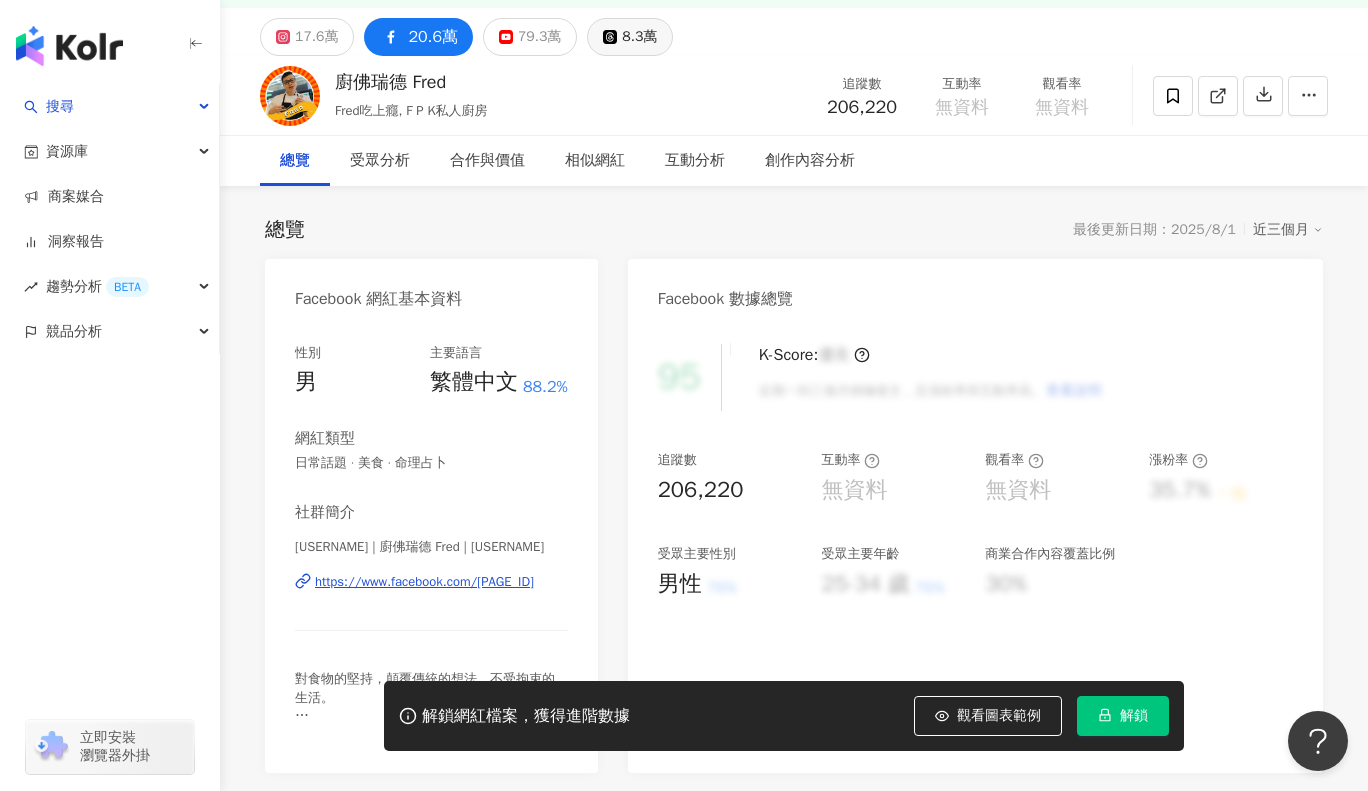 click on "8.3萬" at bounding box center (639, 37) 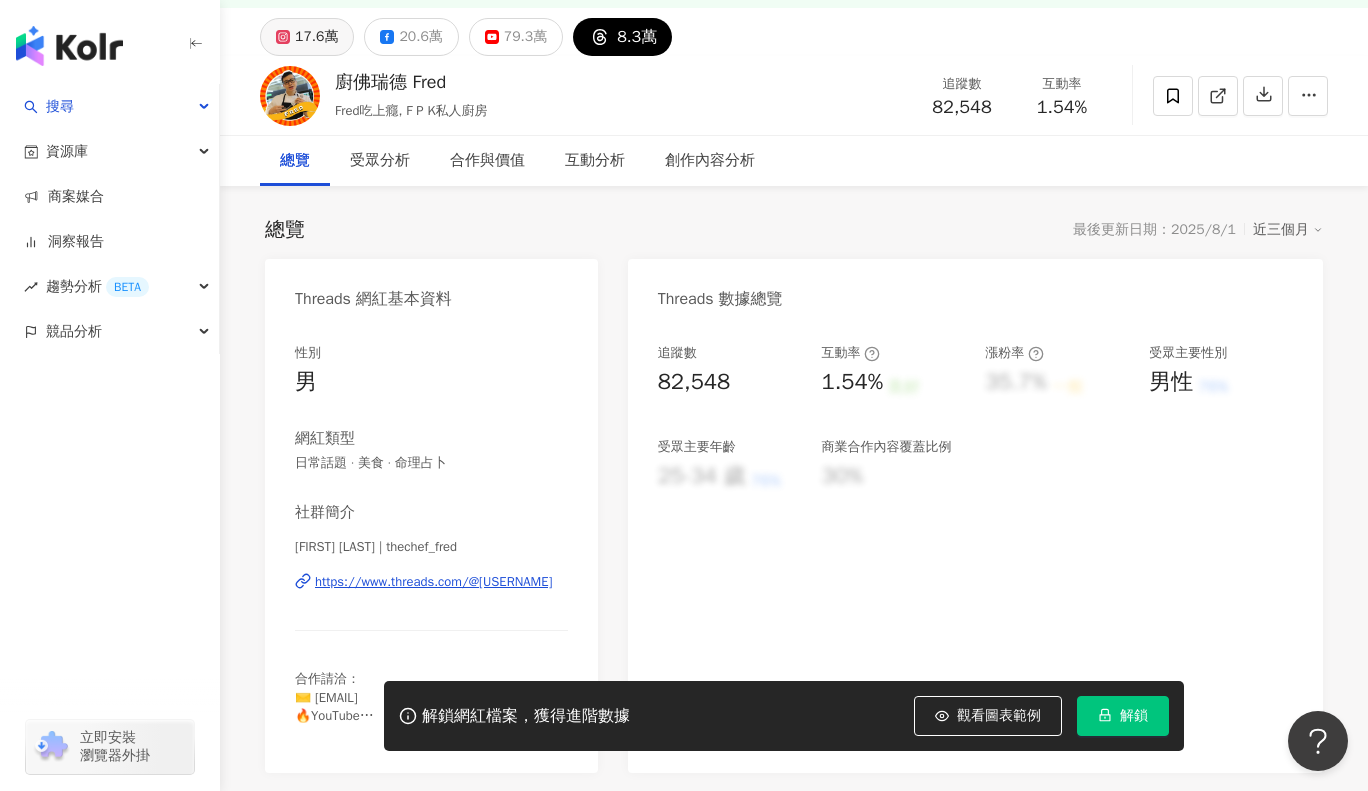 click 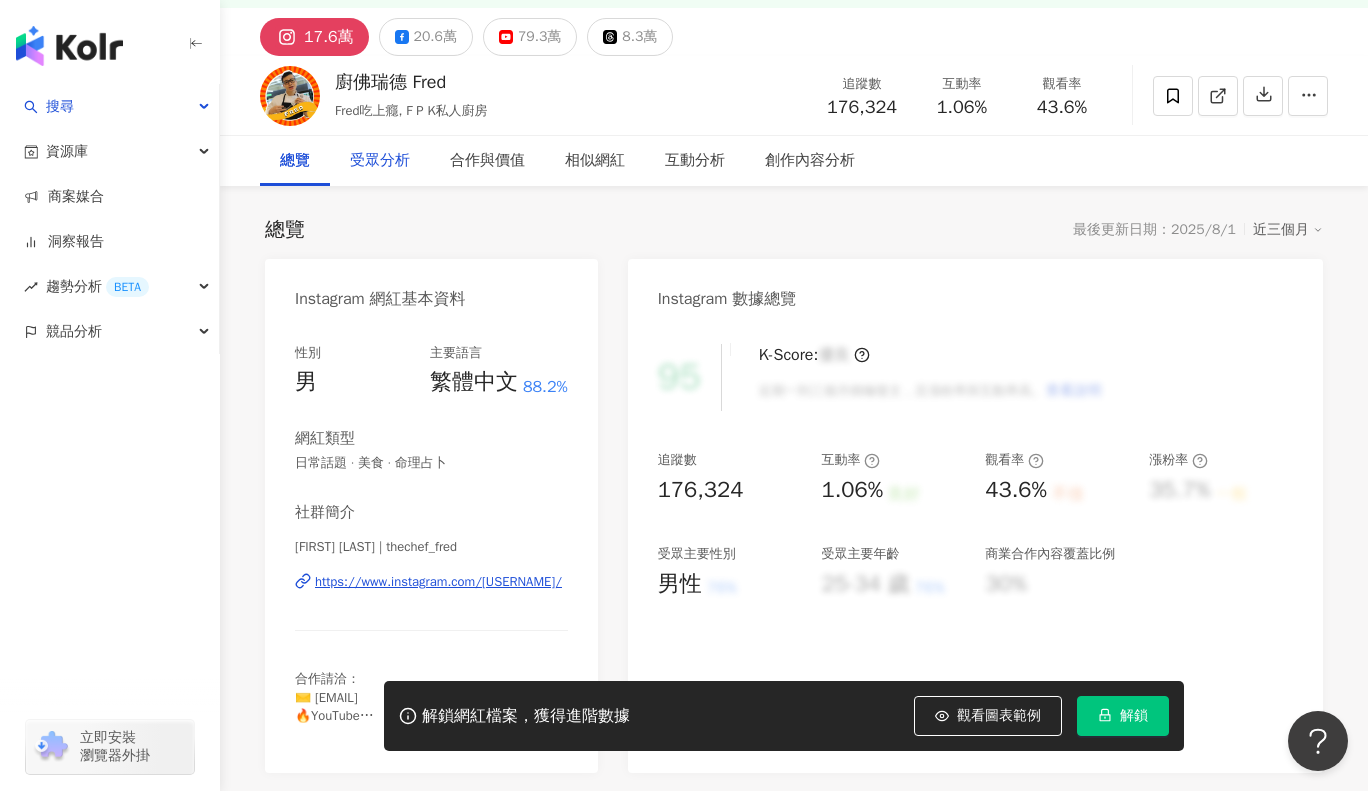 click on "受眾分析" at bounding box center (380, 161) 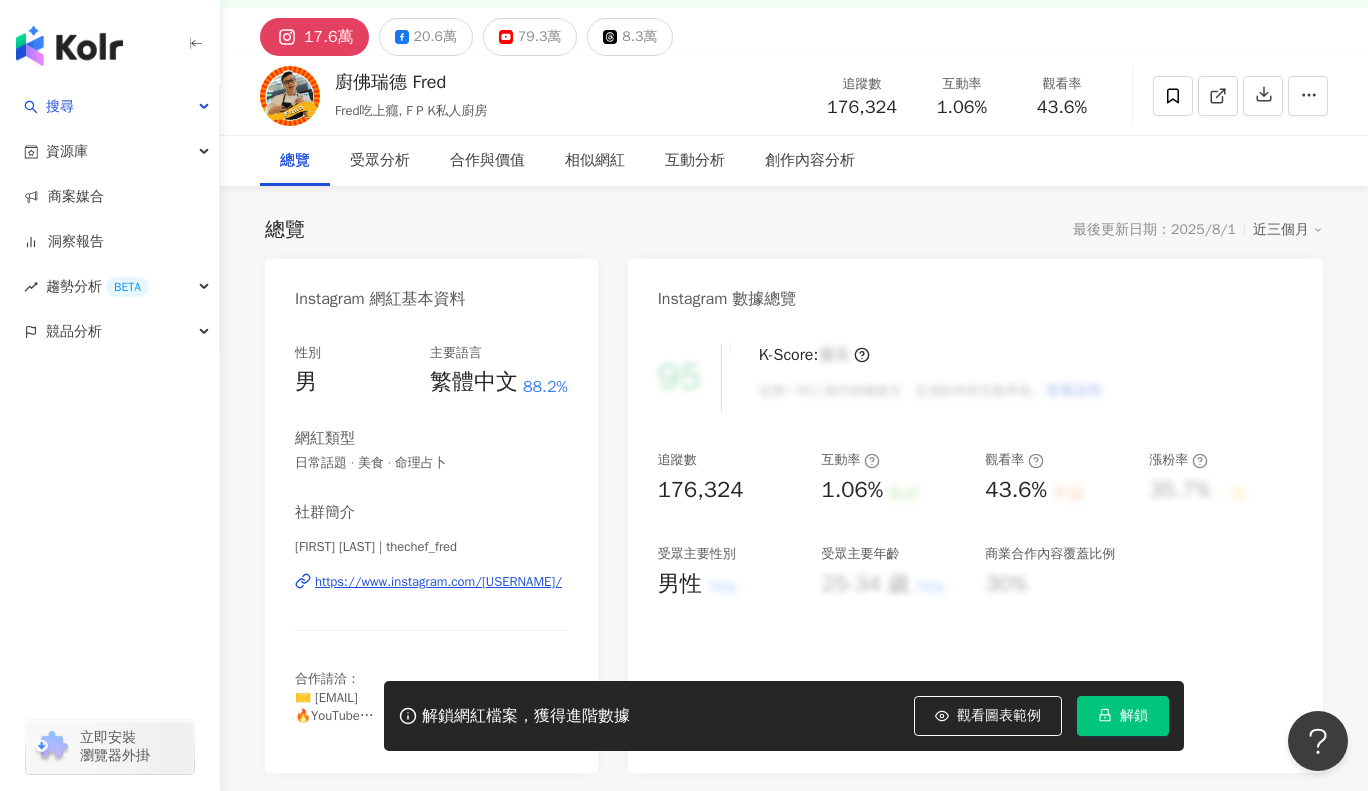 click on "受眾分析" at bounding box center (794, 1845) 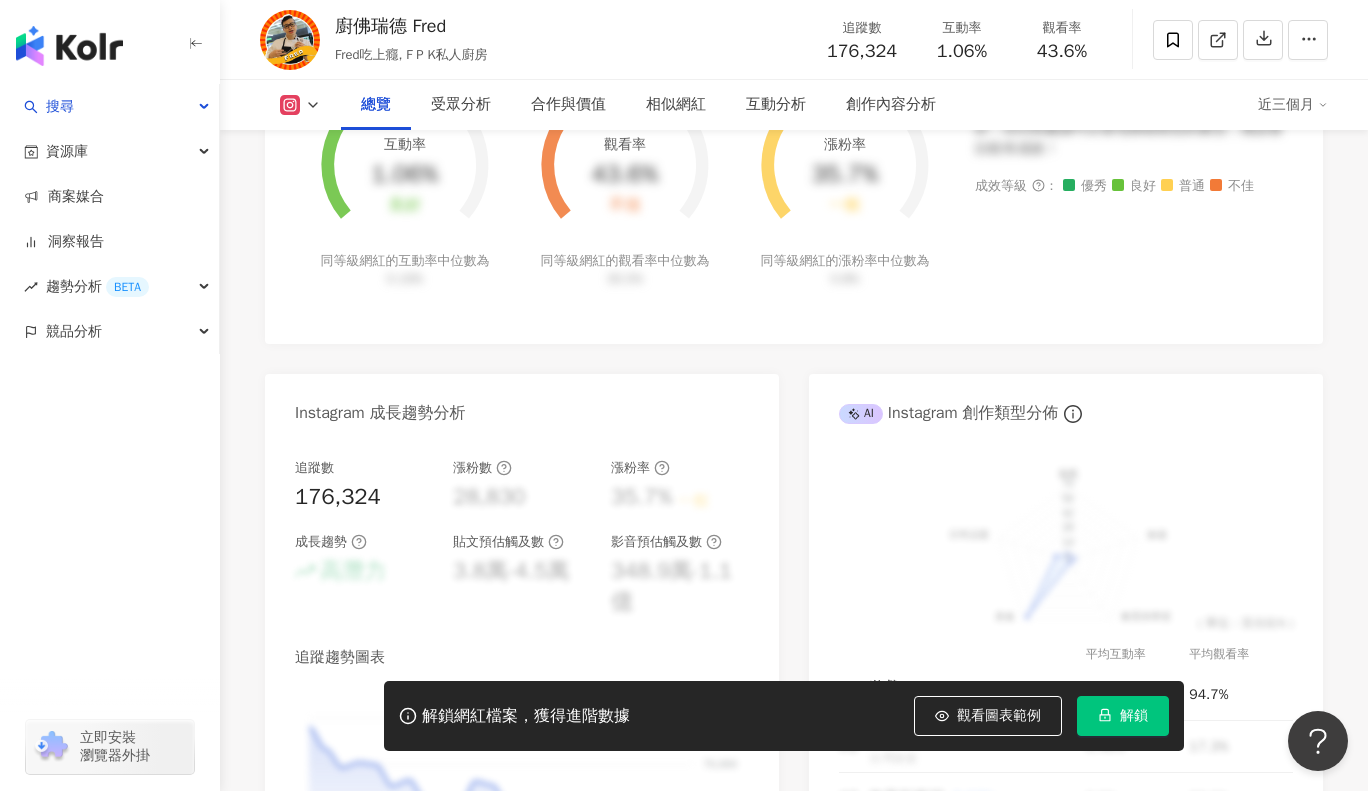 scroll, scrollTop: 0, scrollLeft: 0, axis: both 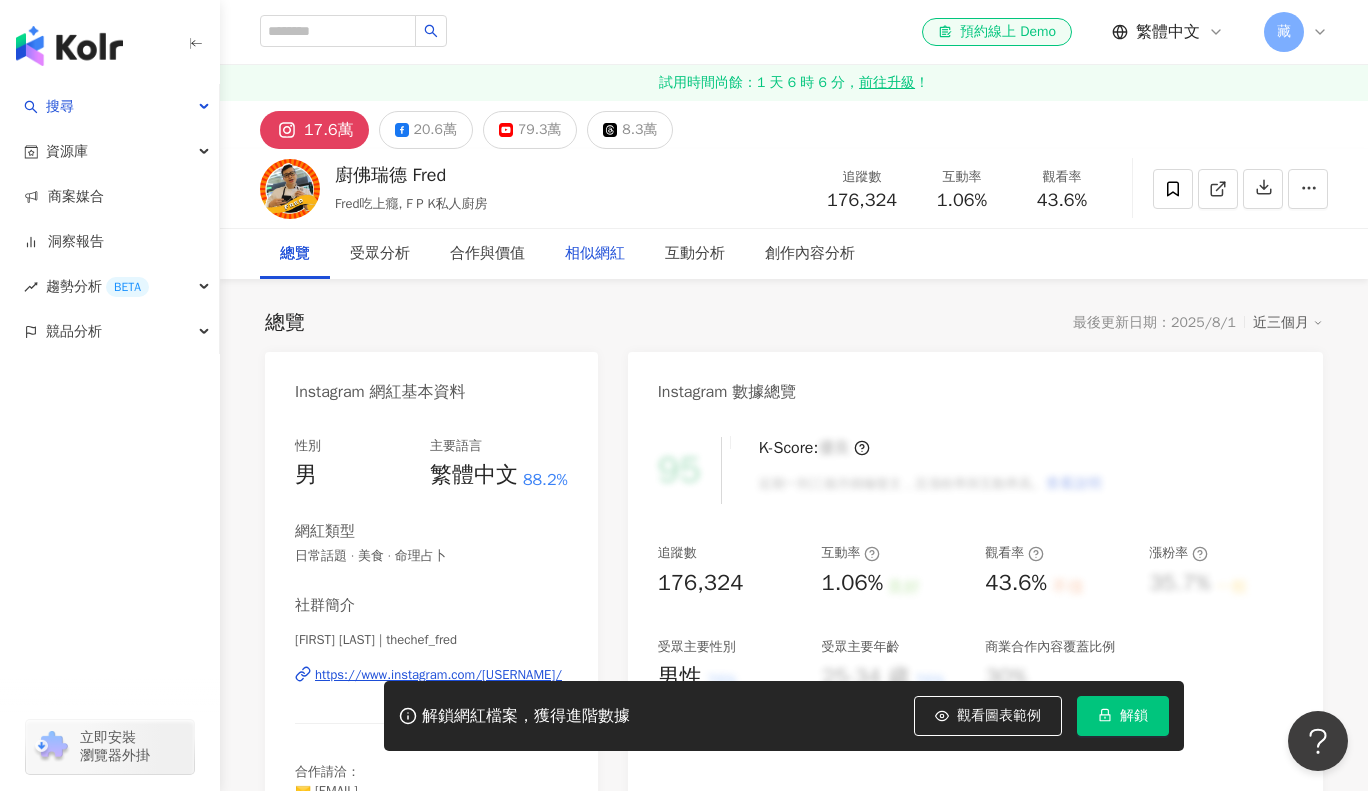 click on "相似網紅" at bounding box center (595, 254) 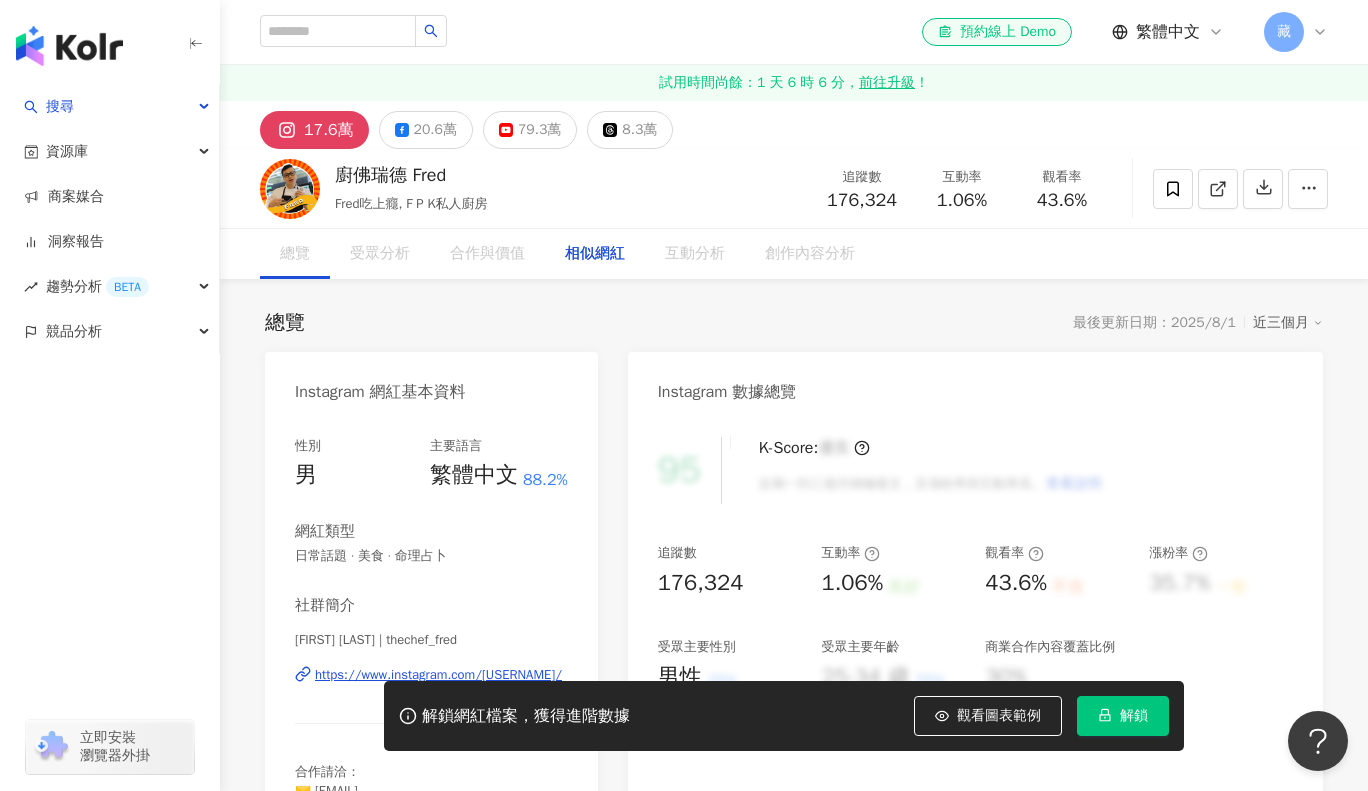 scroll, scrollTop: 3302, scrollLeft: 0, axis: vertical 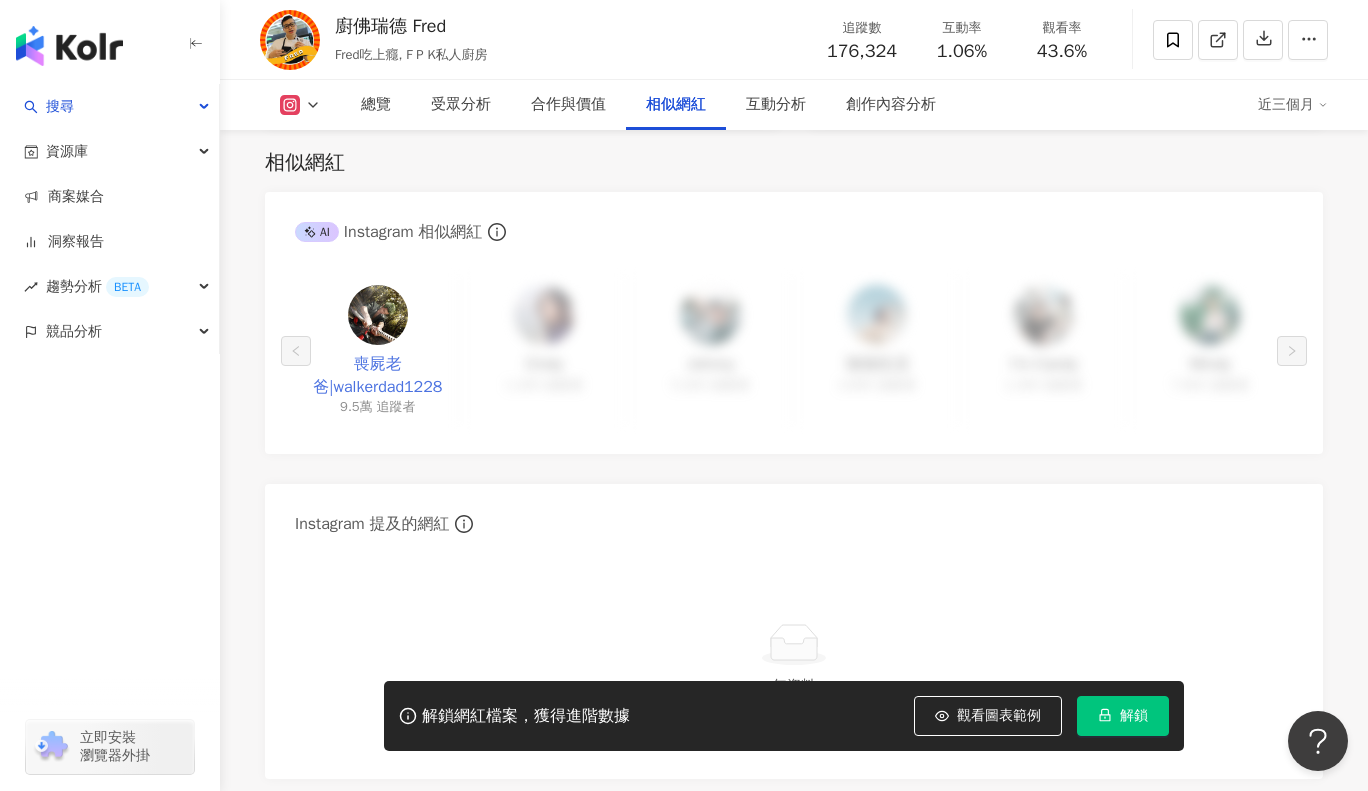 click on "喪屍老爸|walkerdad1228" at bounding box center [378, 375] 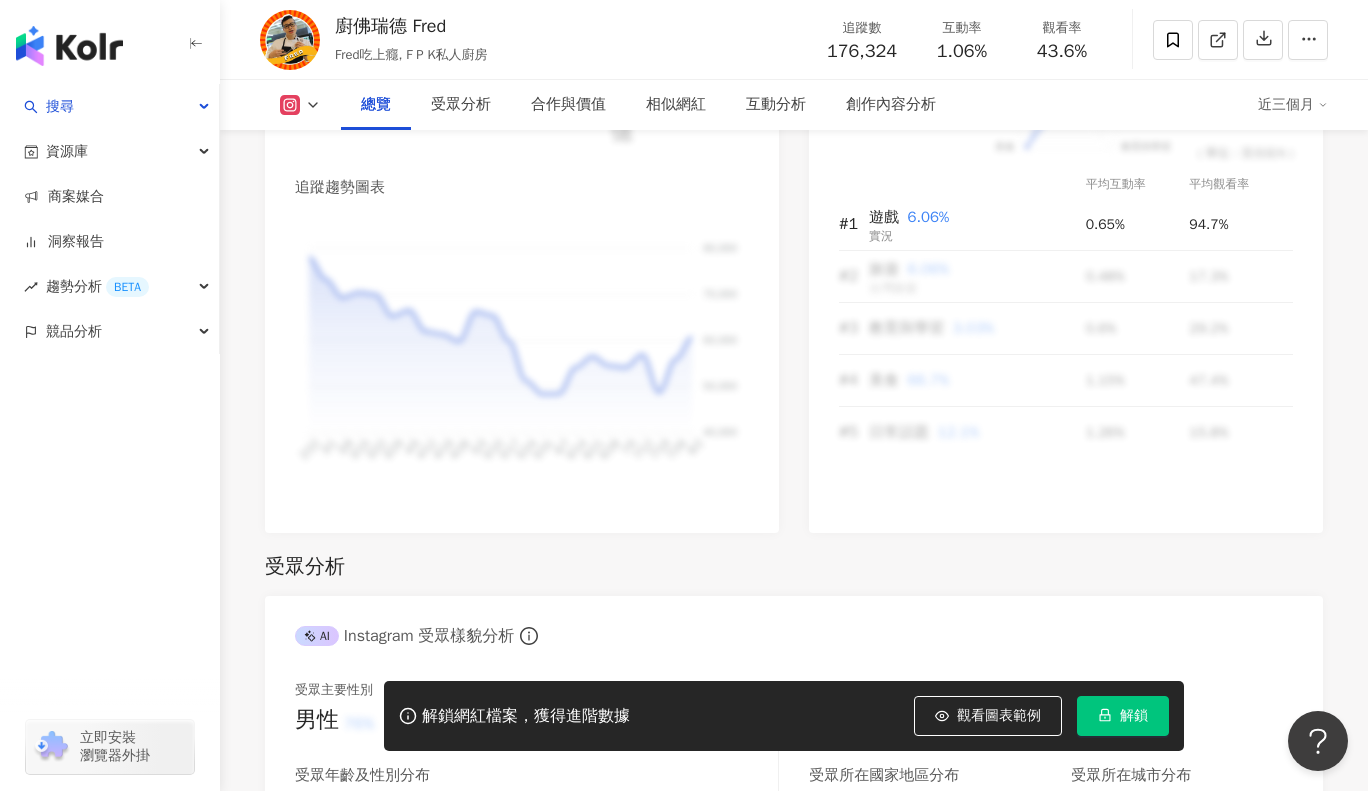 scroll, scrollTop: 1370, scrollLeft: 0, axis: vertical 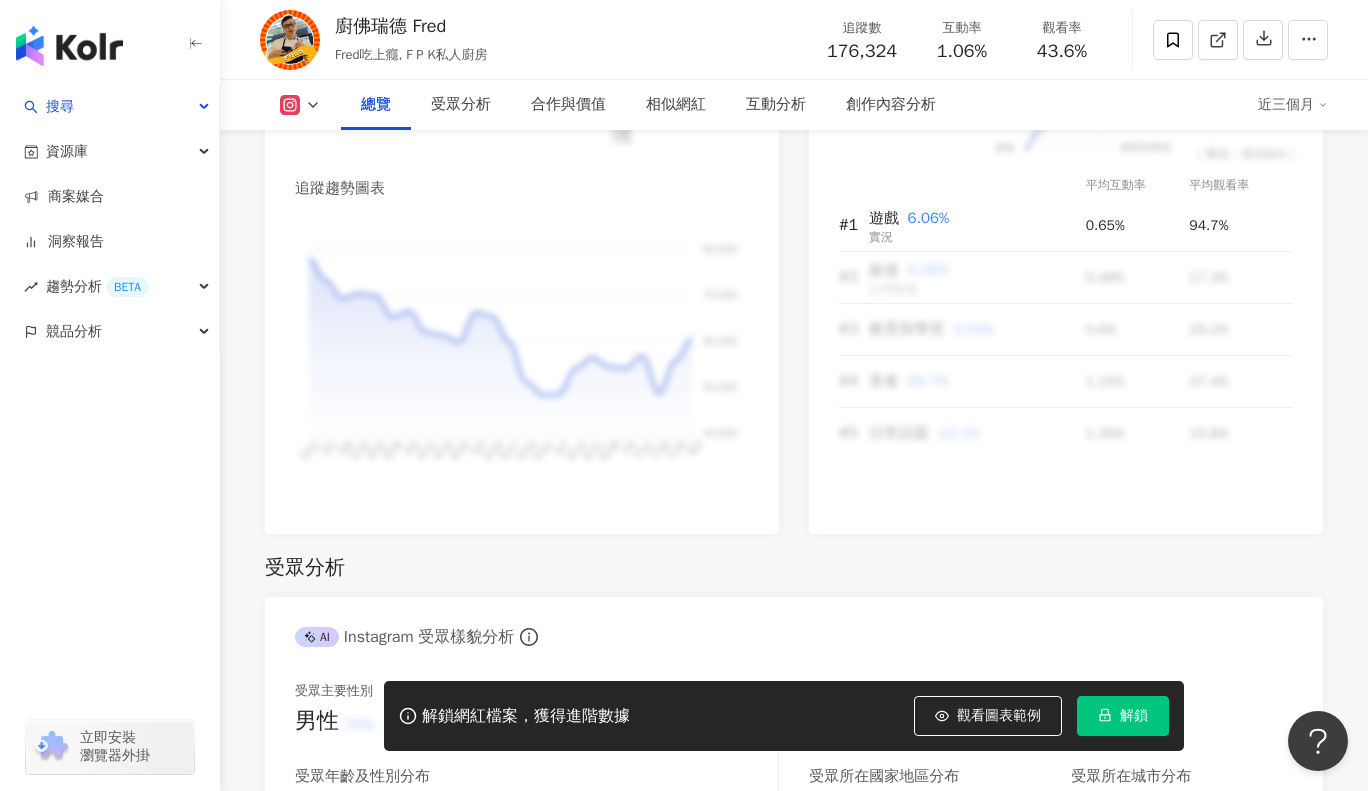 click at bounding box center [300, 105] 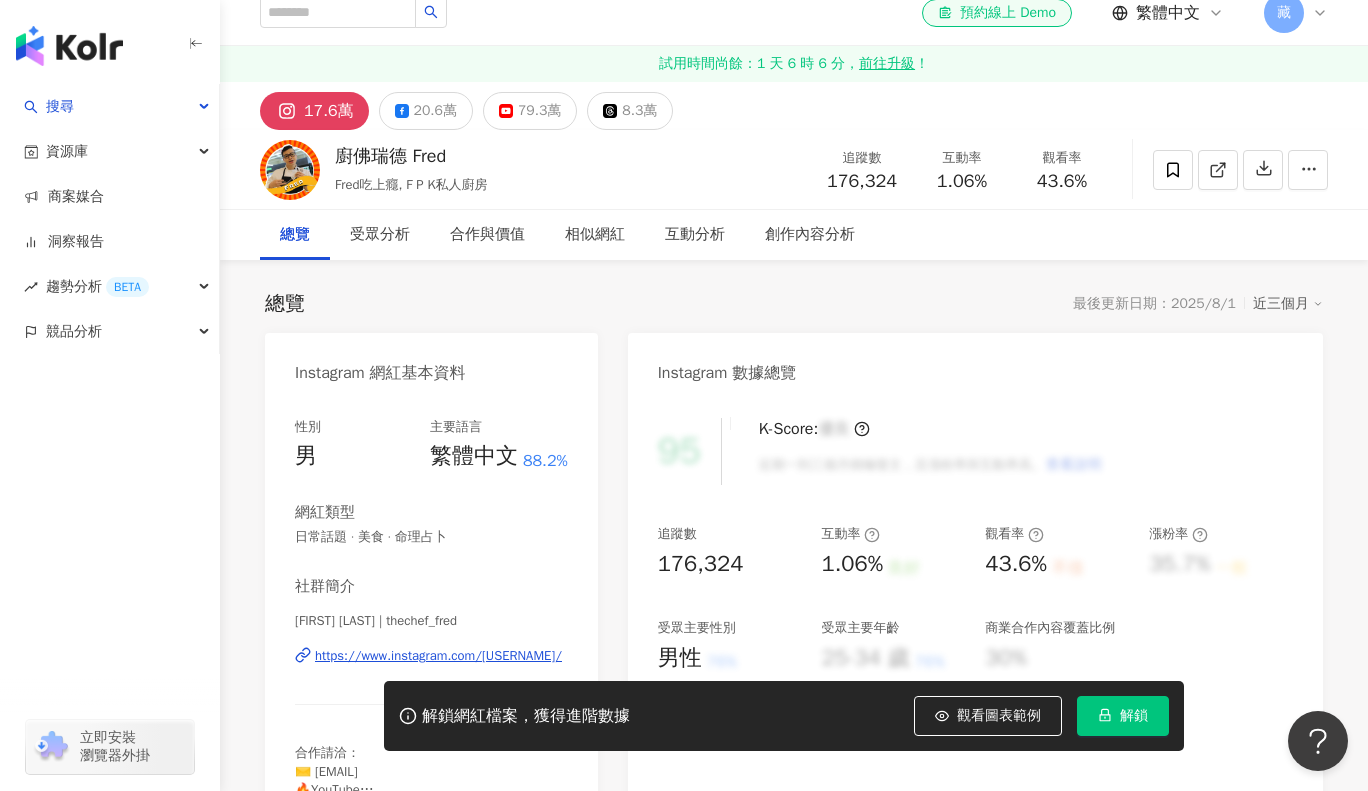 scroll, scrollTop: 22, scrollLeft: 0, axis: vertical 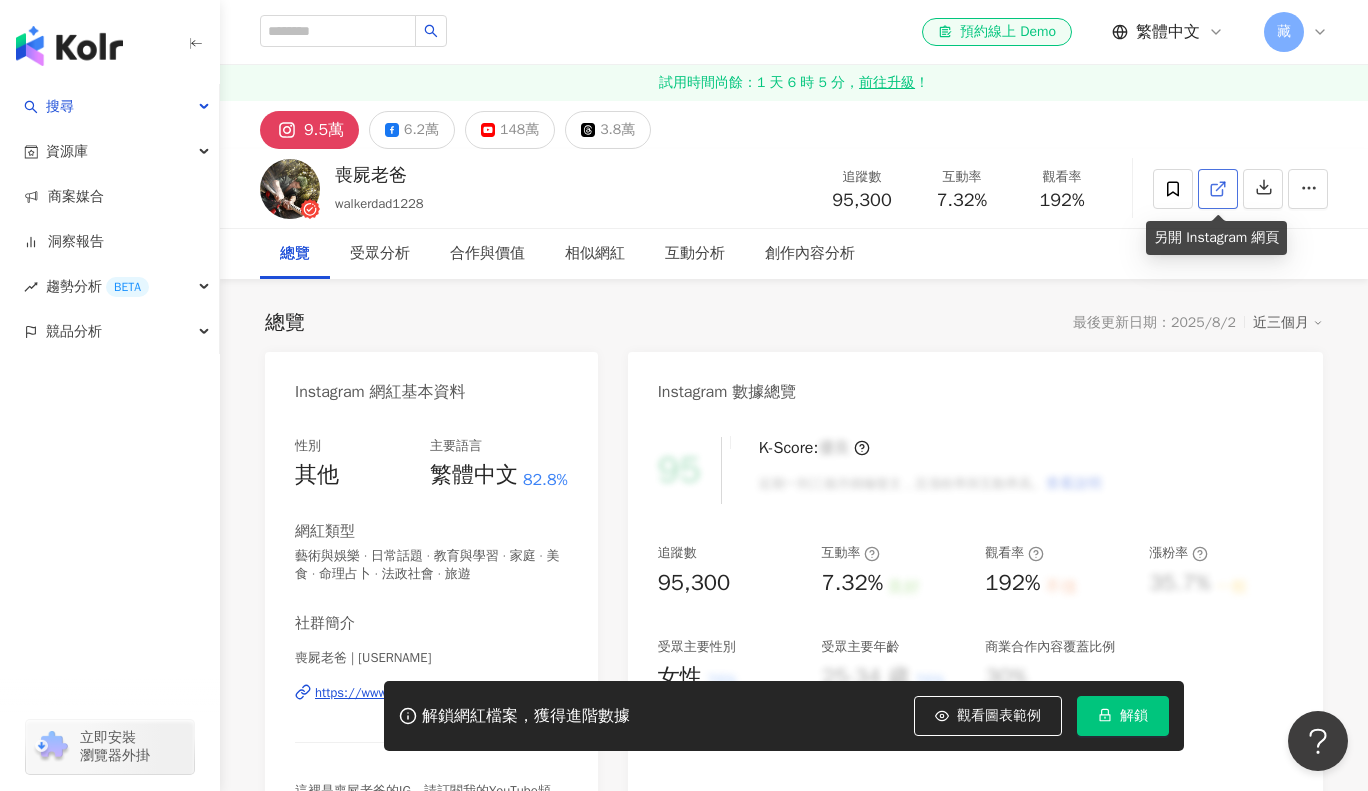 click at bounding box center (1218, 189) 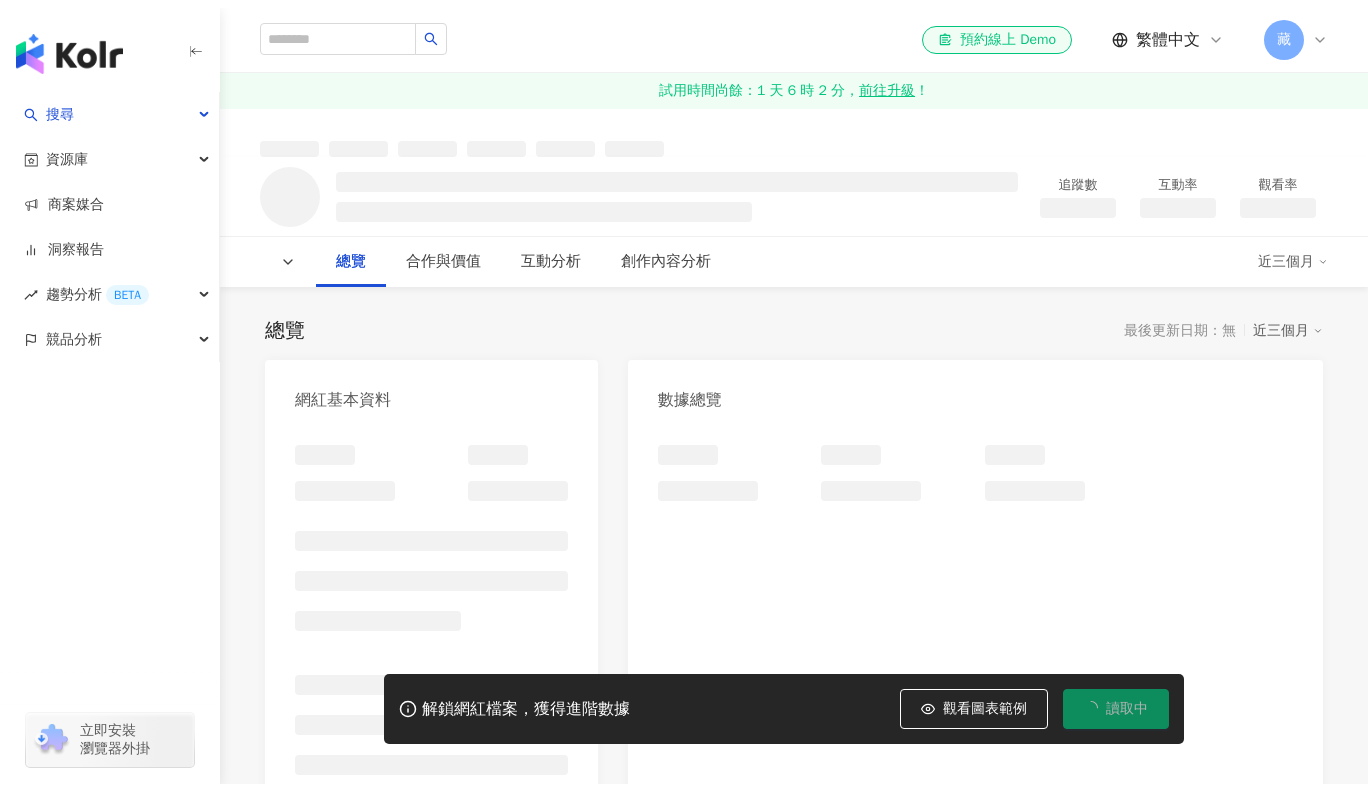 scroll, scrollTop: 0, scrollLeft: 0, axis: both 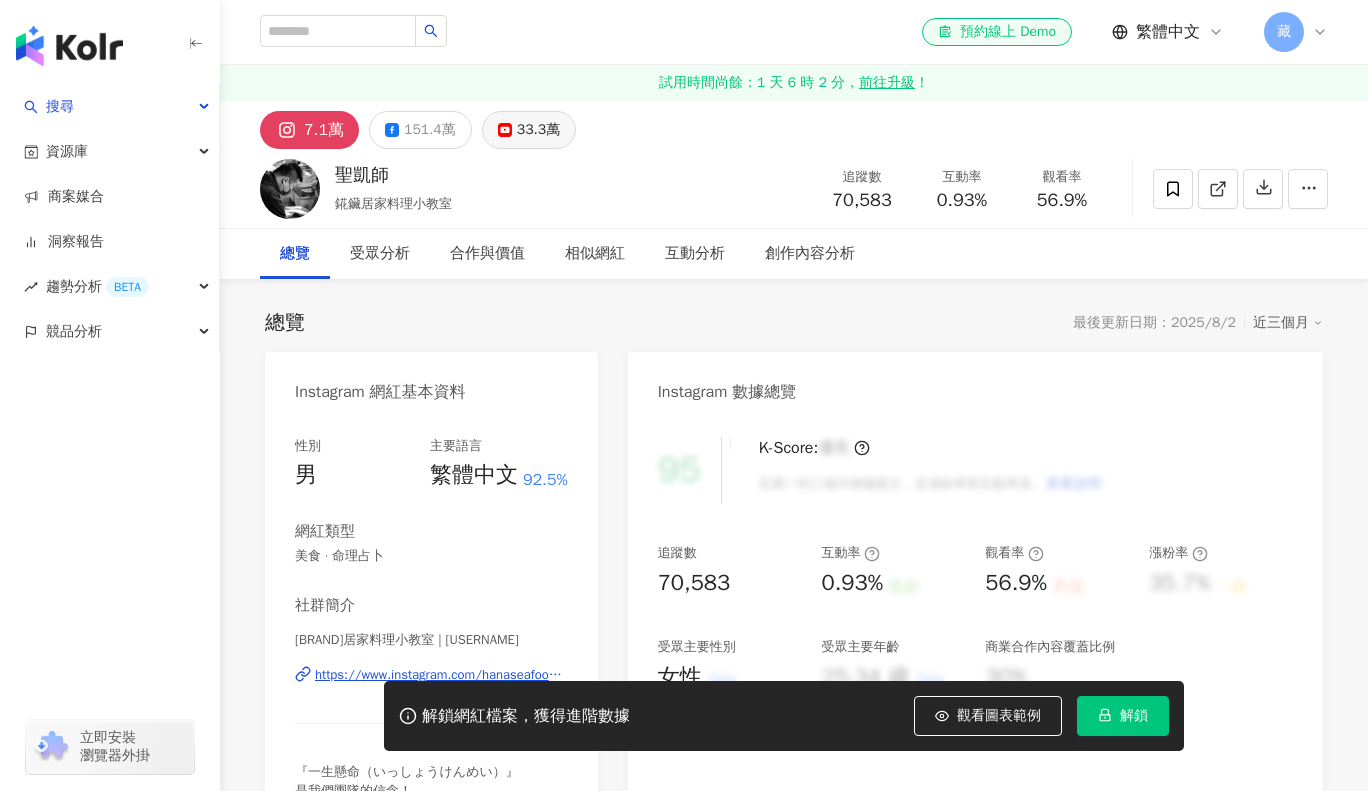 click on "33.3萬" at bounding box center (529, 130) 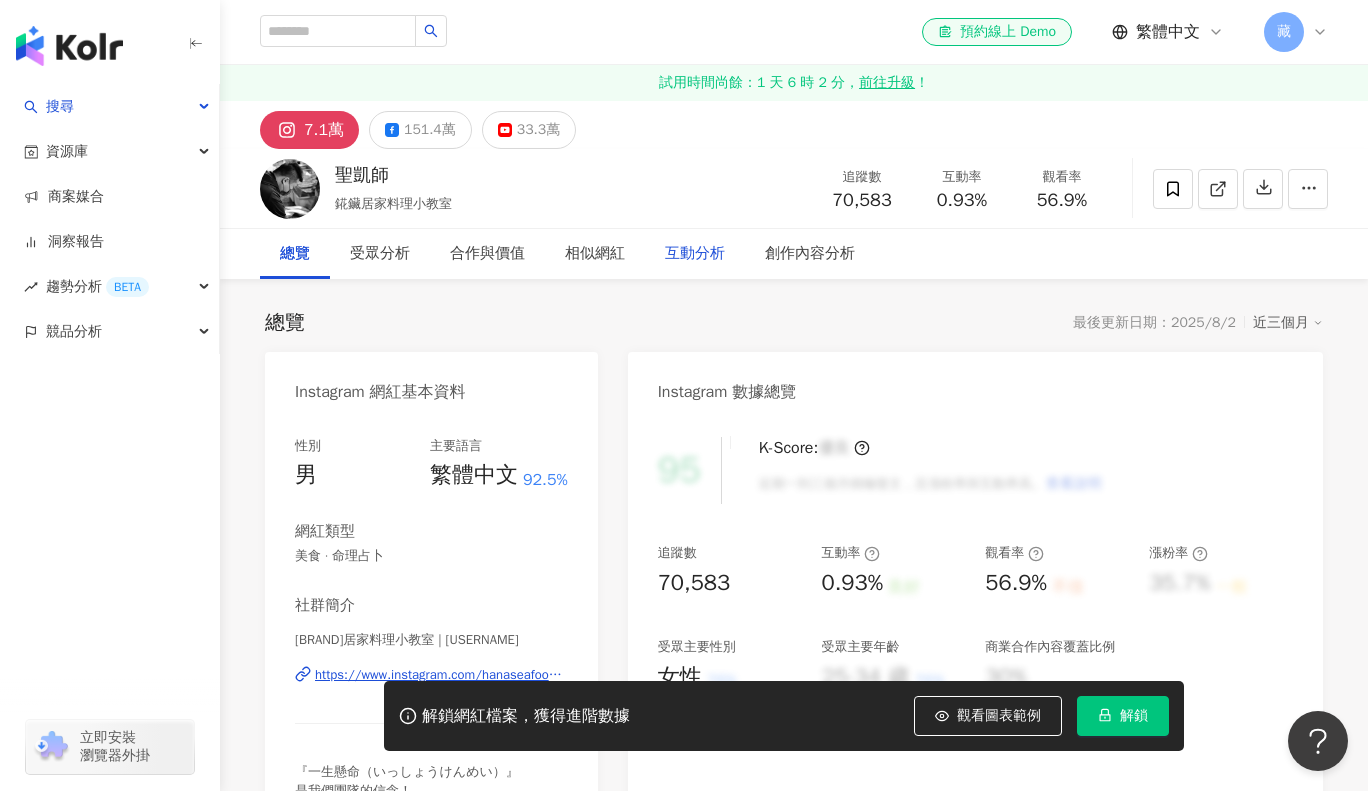 scroll, scrollTop: 0, scrollLeft: 0, axis: both 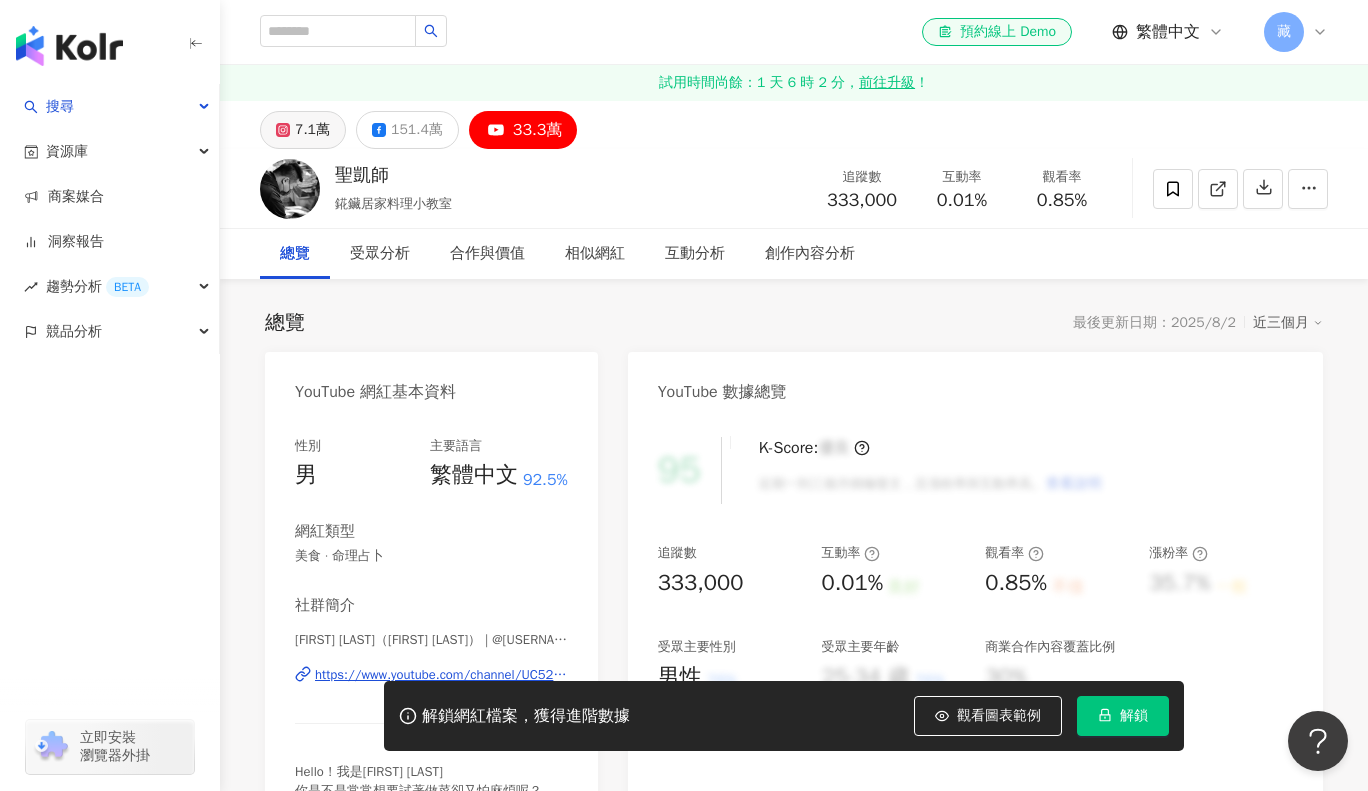 click on "7.1萬" at bounding box center (312, 130) 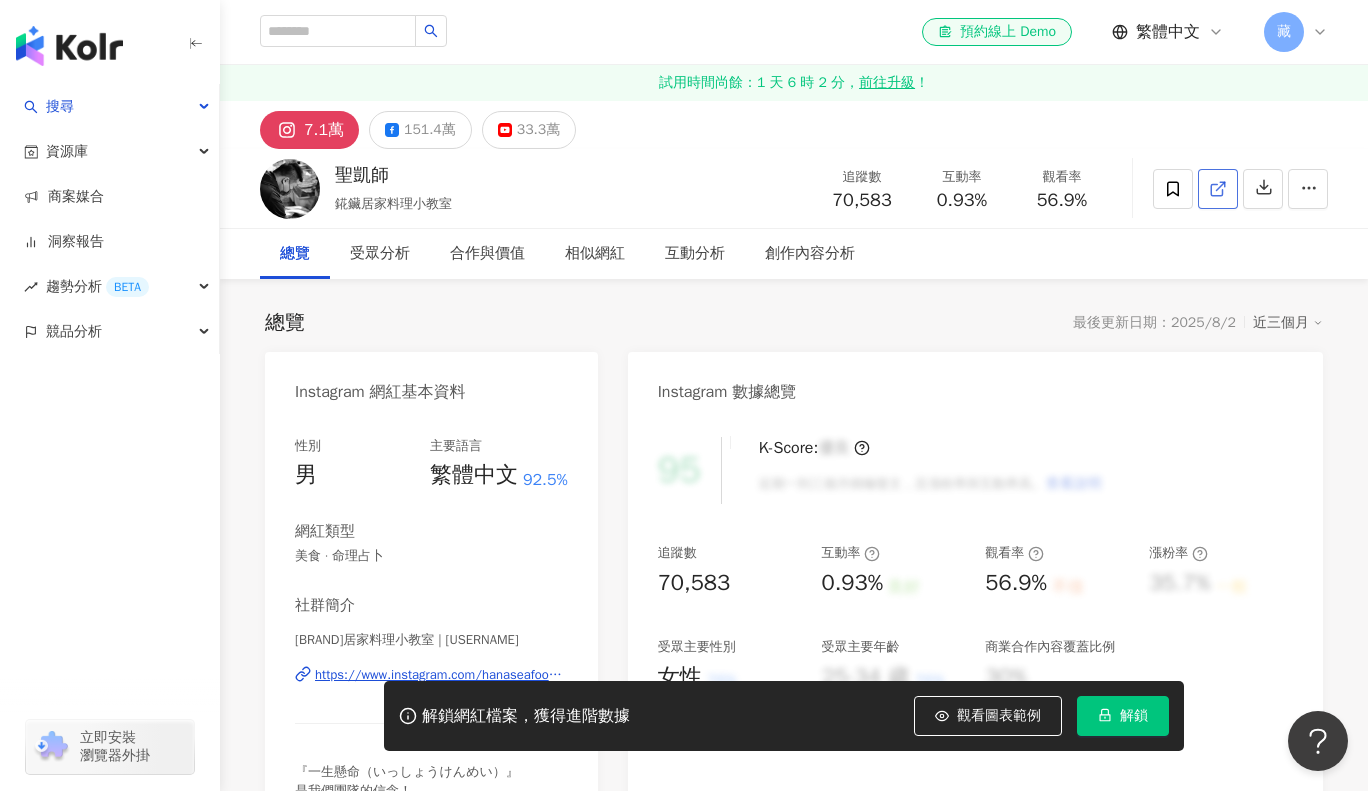 click at bounding box center [1218, 189] 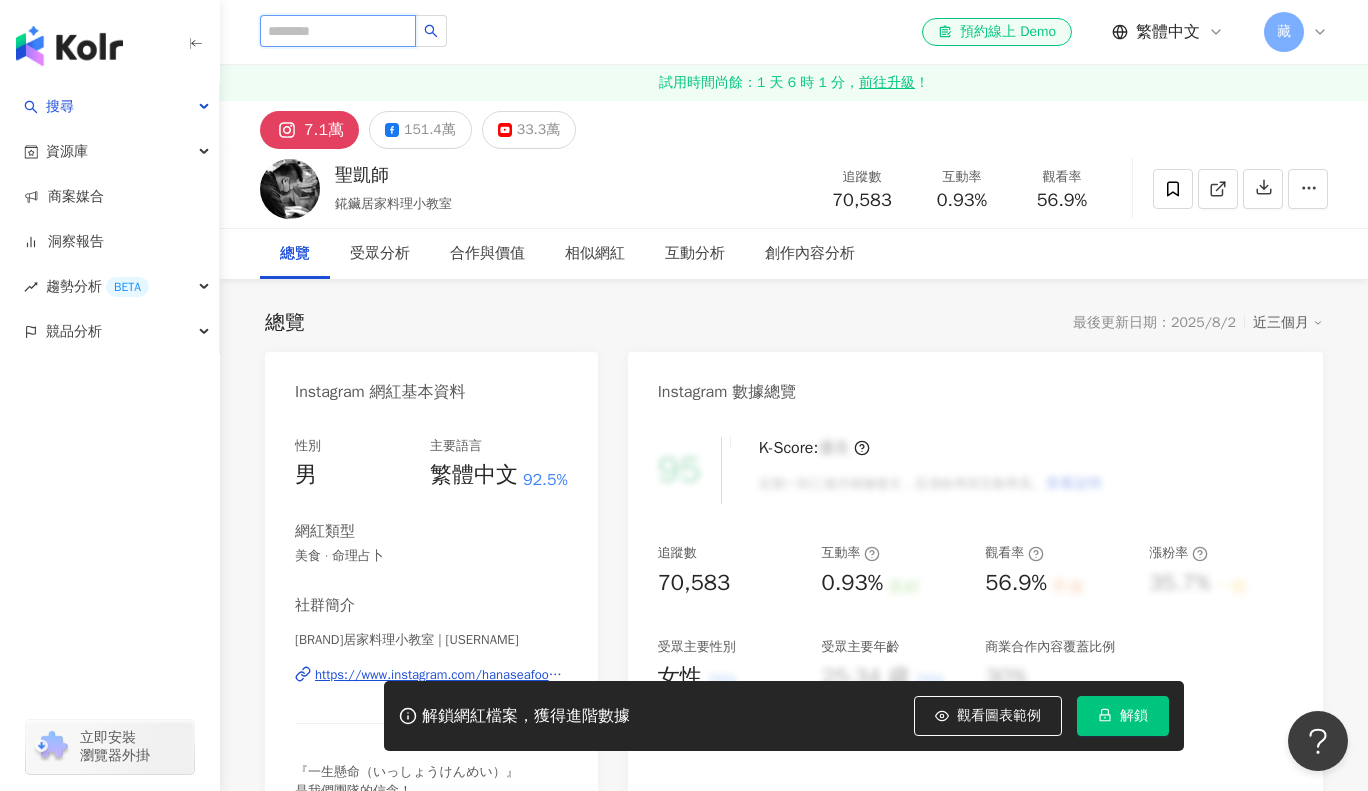 click at bounding box center (338, 31) 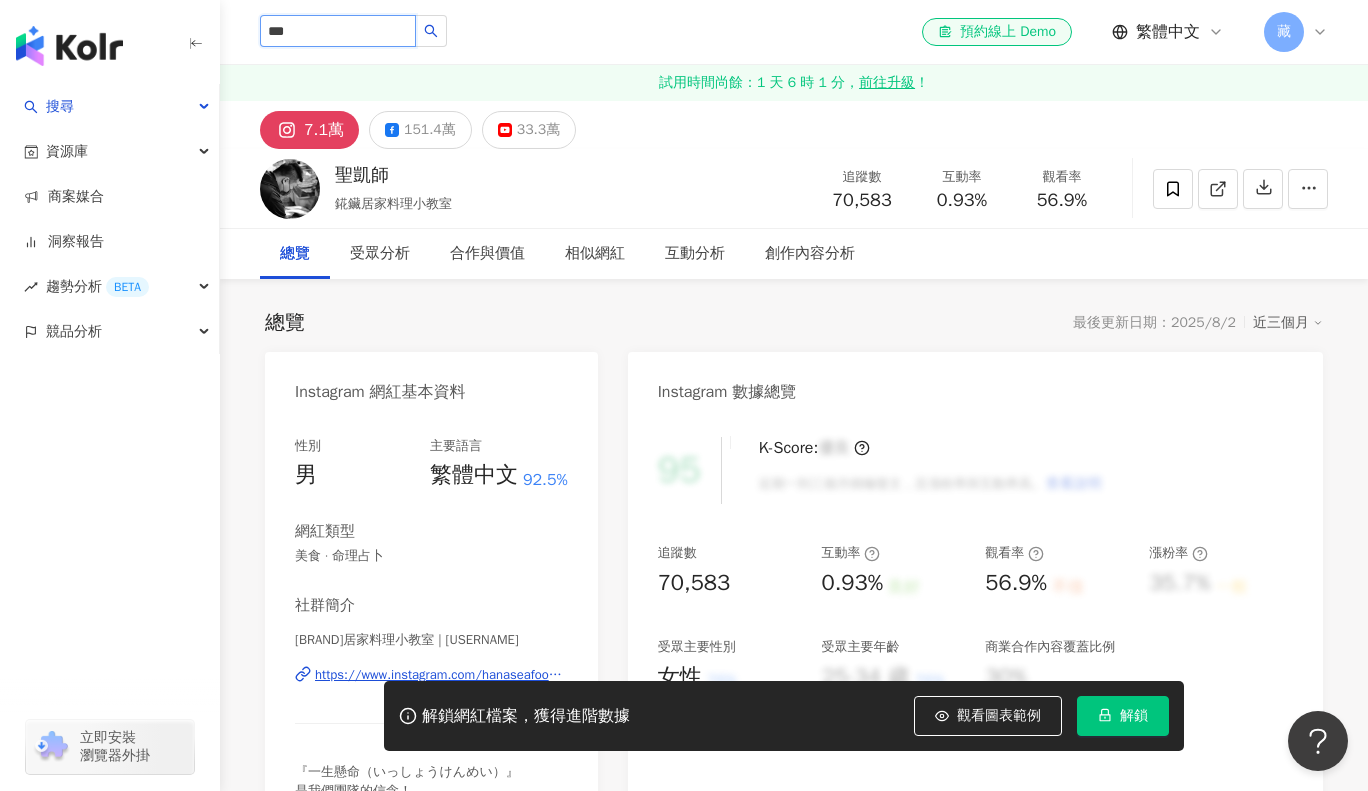 type on "***" 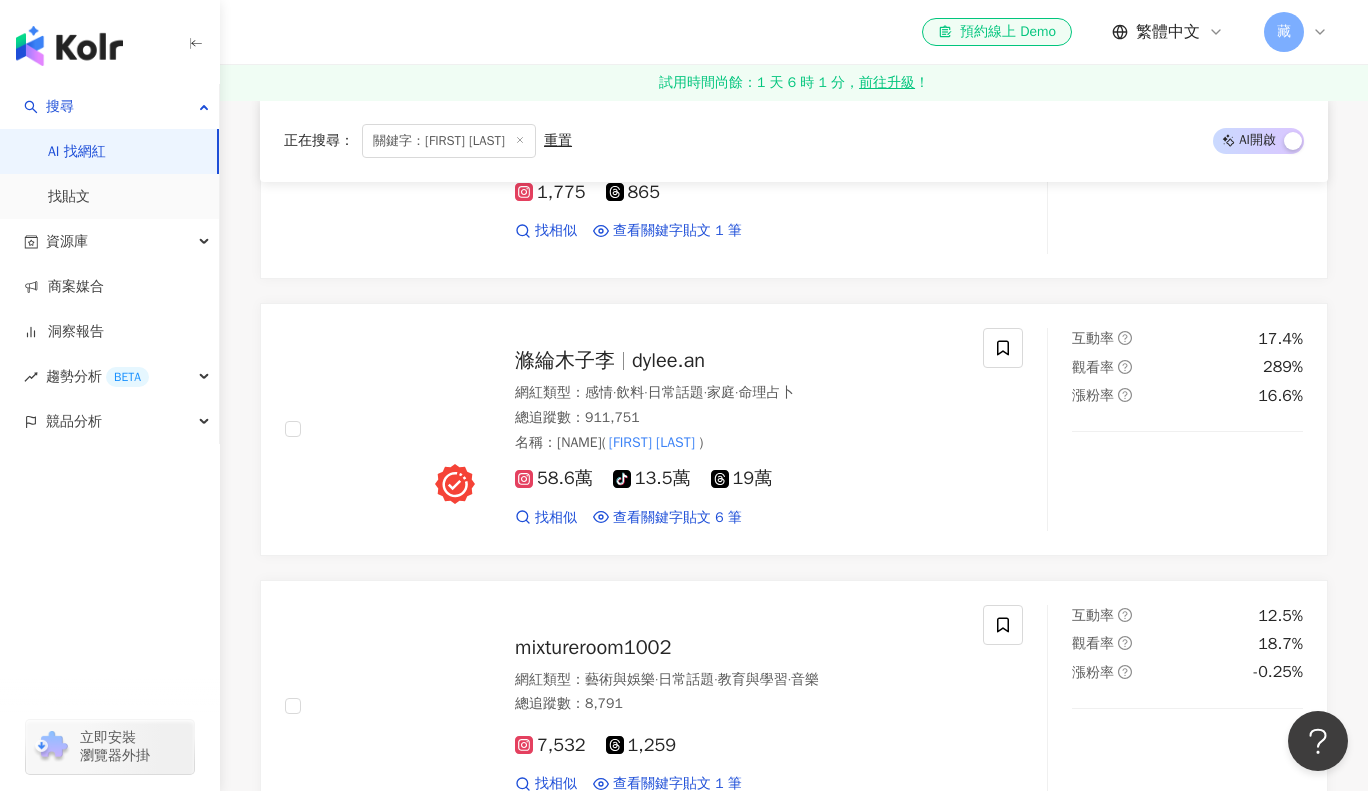 scroll, scrollTop: 1923, scrollLeft: 0, axis: vertical 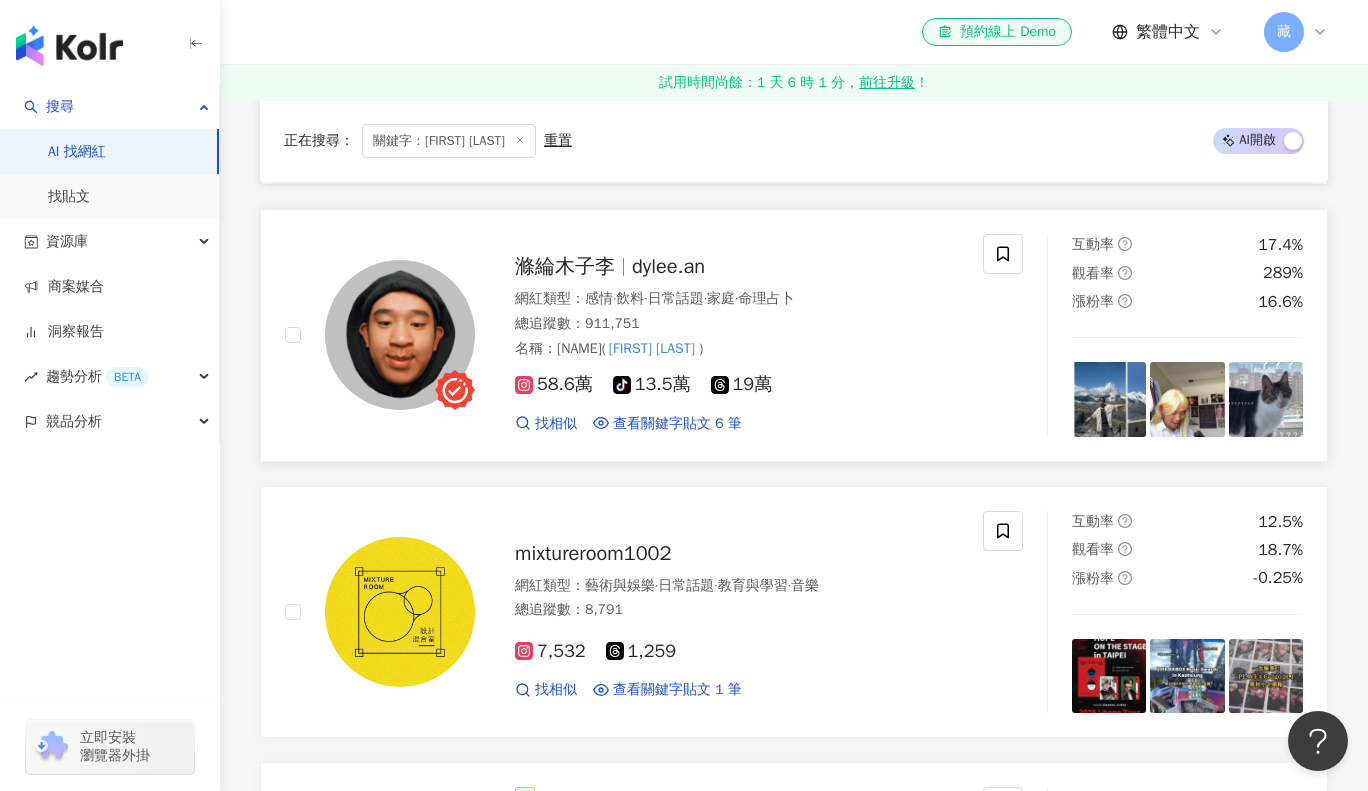 click on "dylee.an" at bounding box center [668, 266] 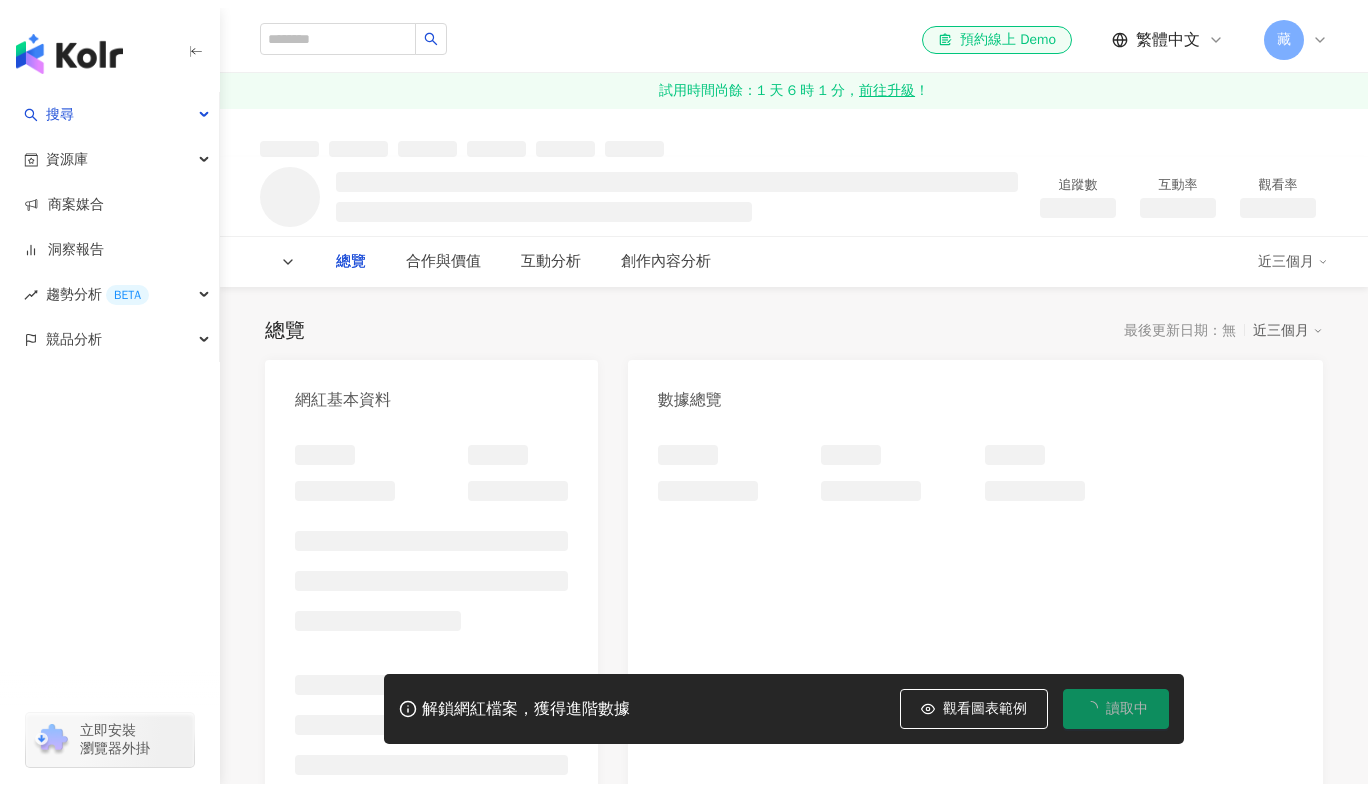 scroll, scrollTop: 0, scrollLeft: 0, axis: both 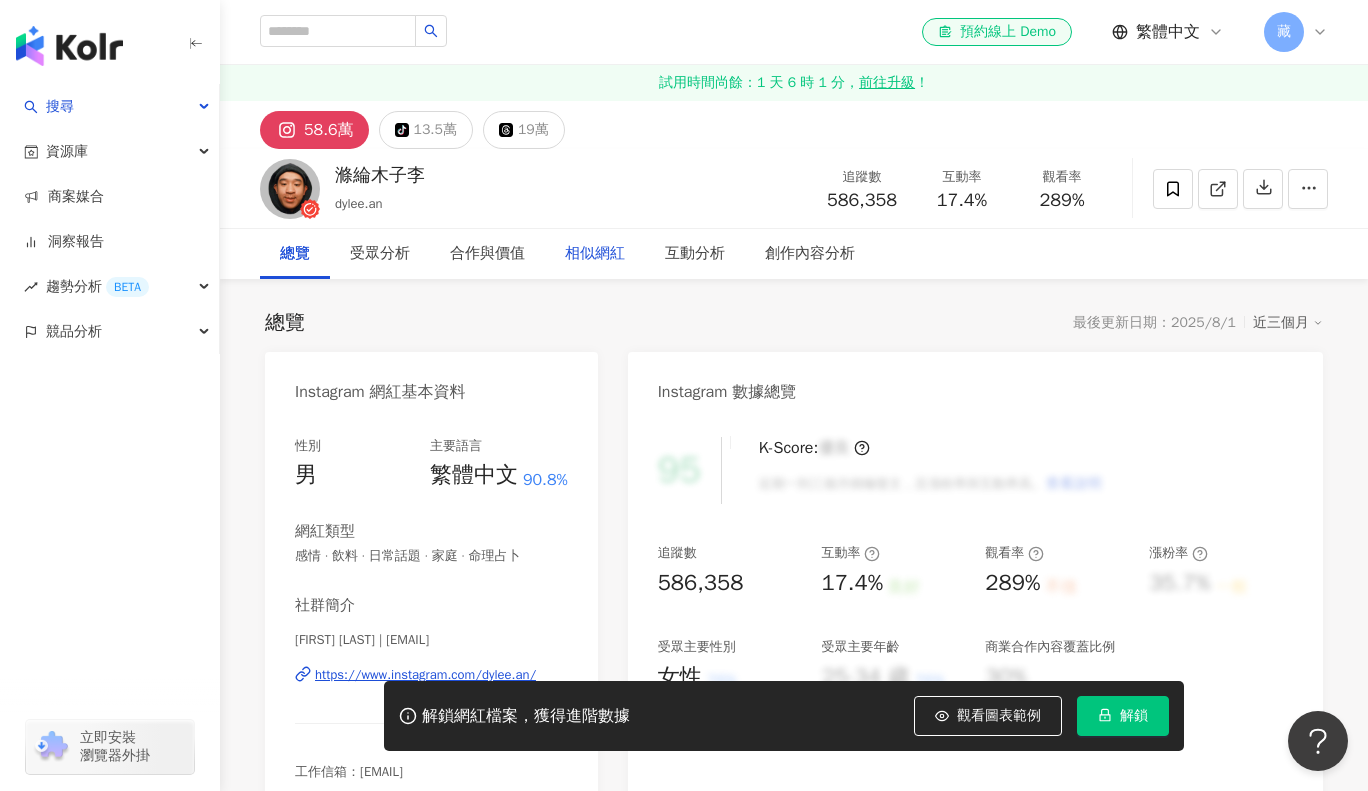 click on "相似網紅" at bounding box center (595, 254) 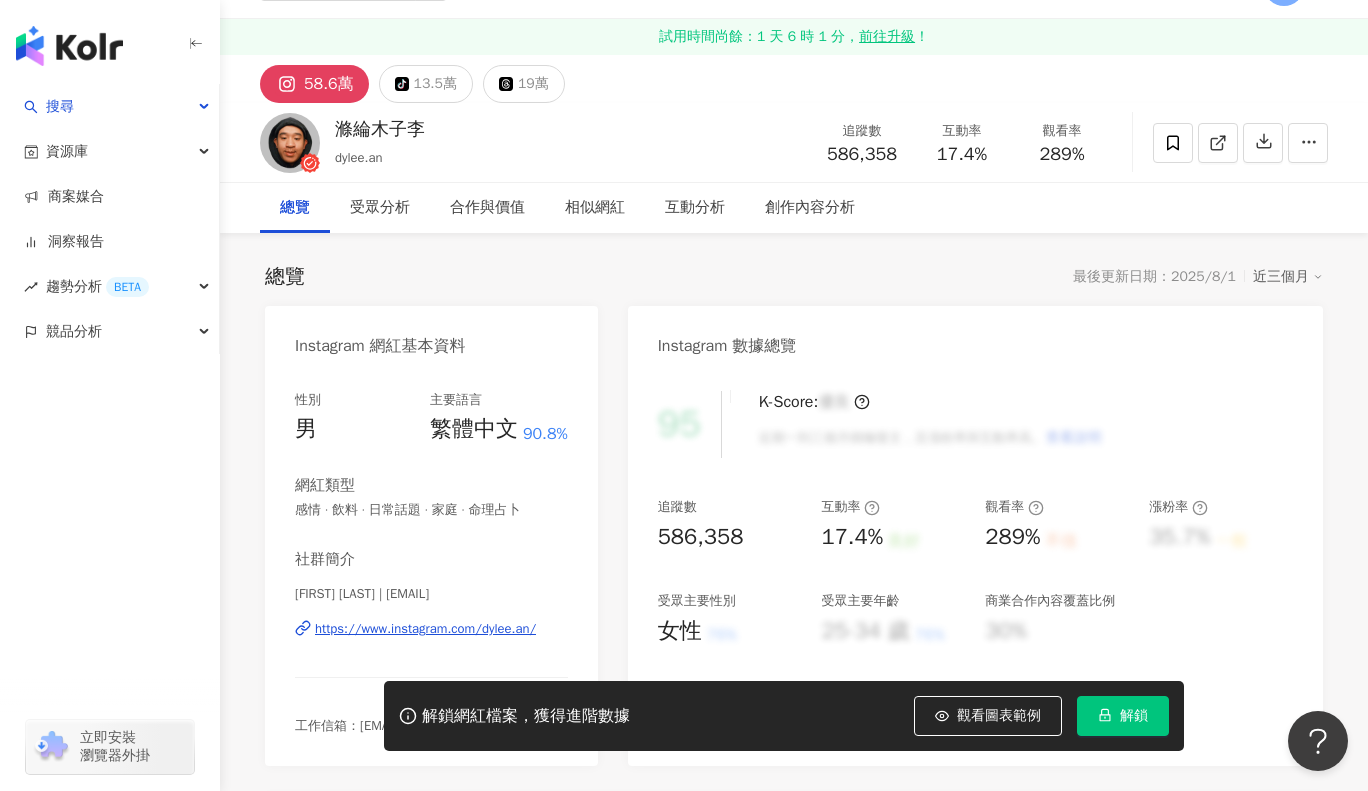 scroll, scrollTop: 0, scrollLeft: 0, axis: both 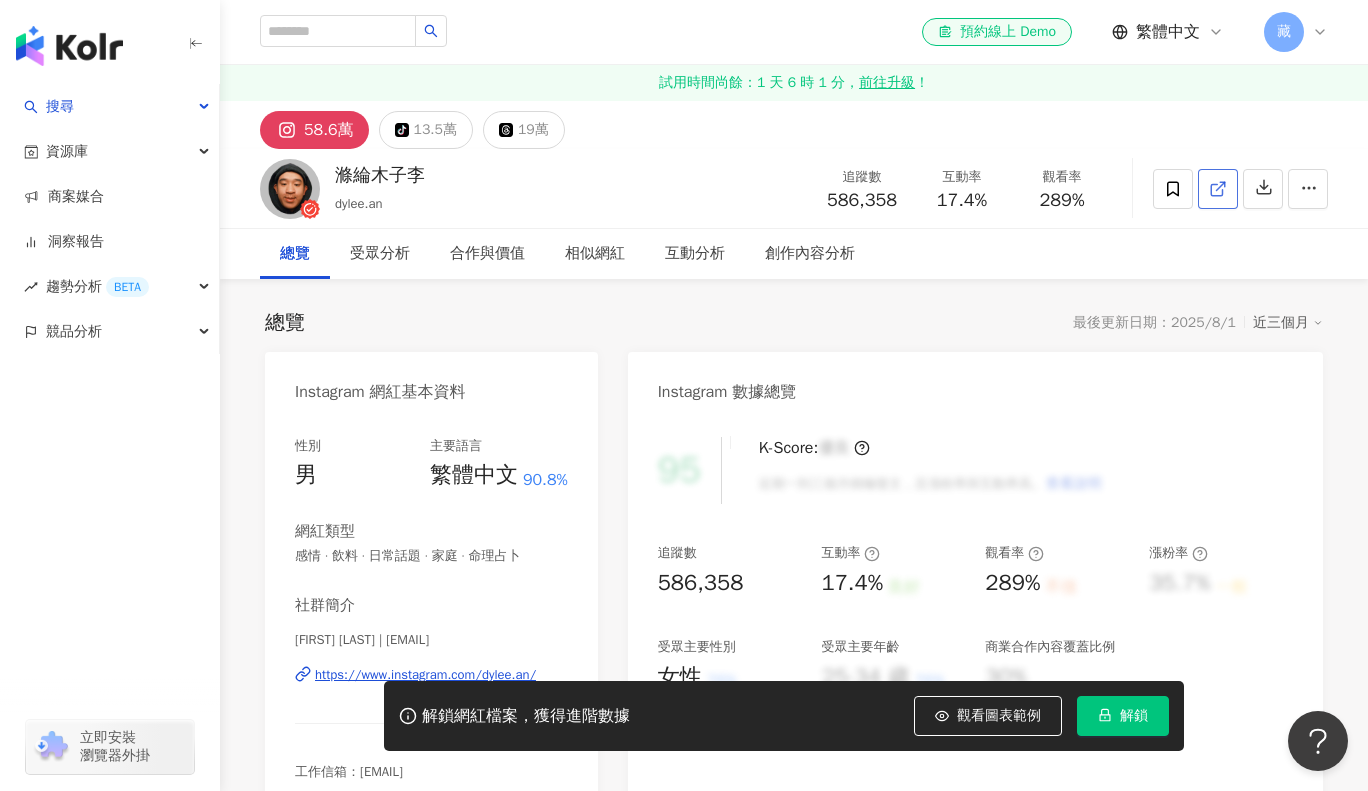 click at bounding box center [1218, 189] 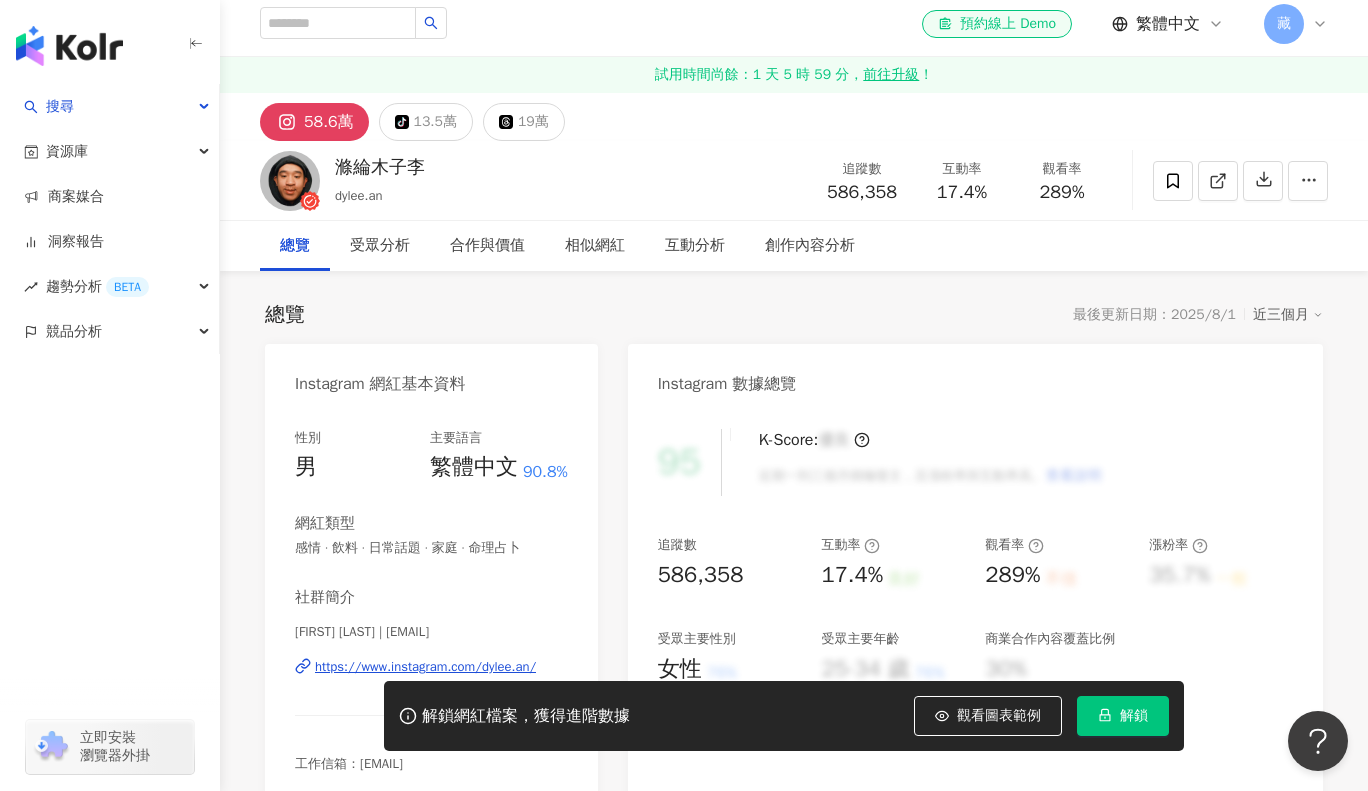 scroll, scrollTop: 0, scrollLeft: 0, axis: both 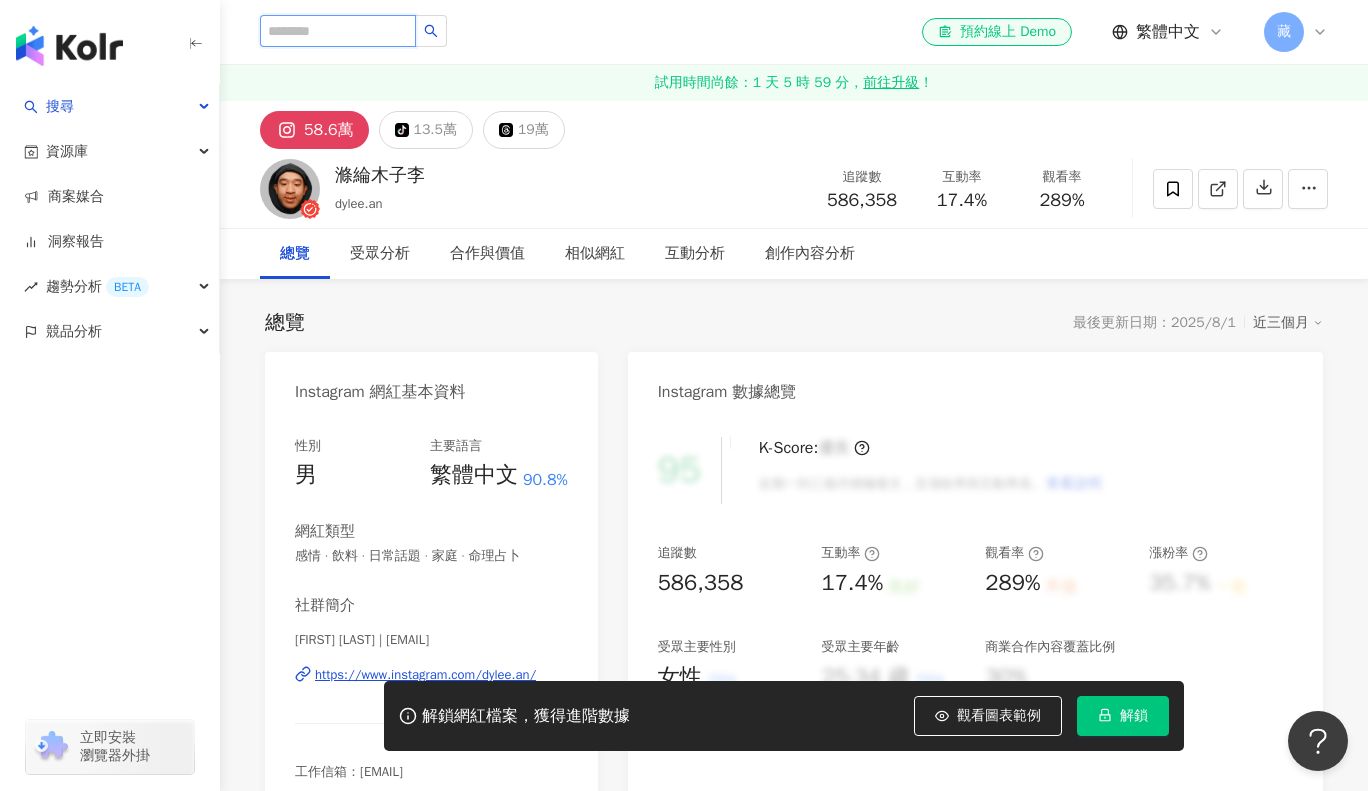 click at bounding box center (338, 31) 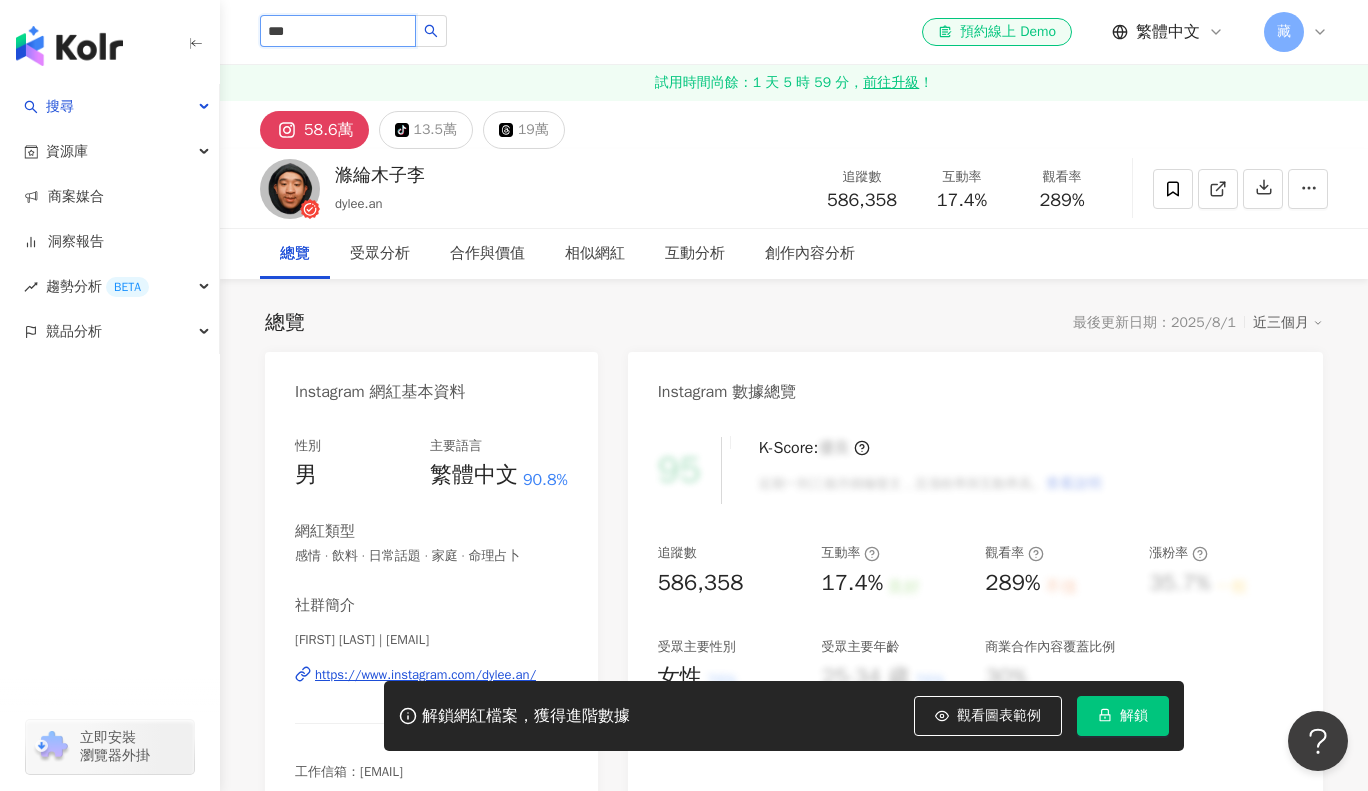 type on "***" 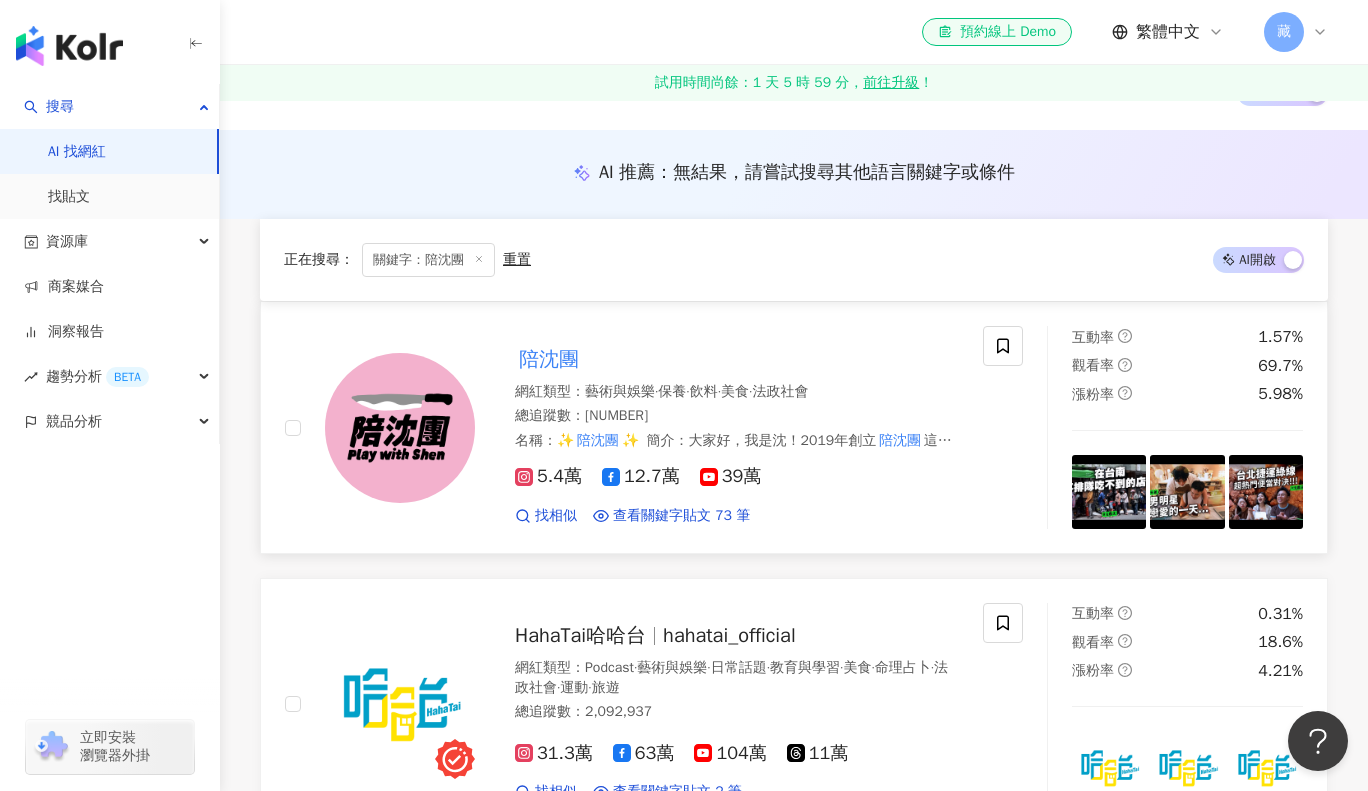 scroll, scrollTop: 155, scrollLeft: 0, axis: vertical 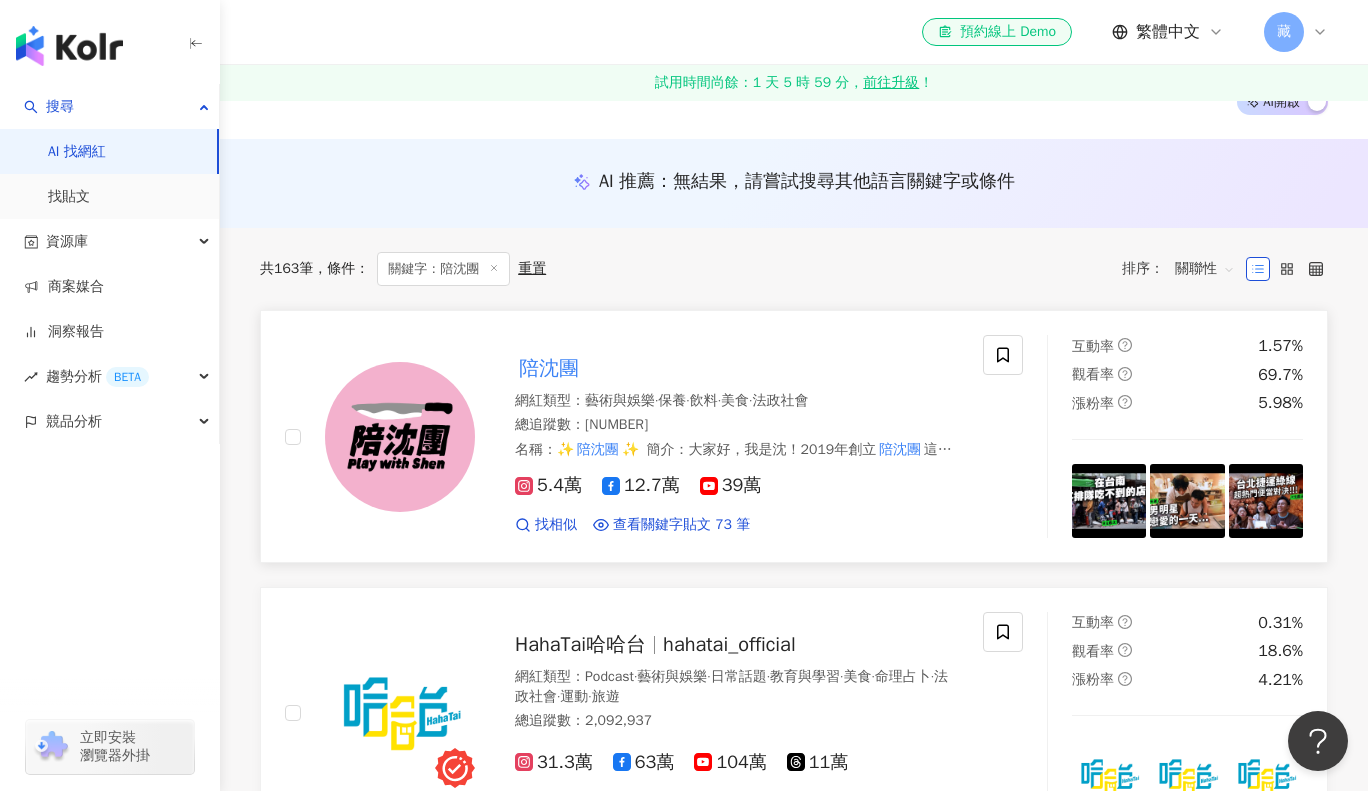 click on "陪沈團" at bounding box center (737, 369) 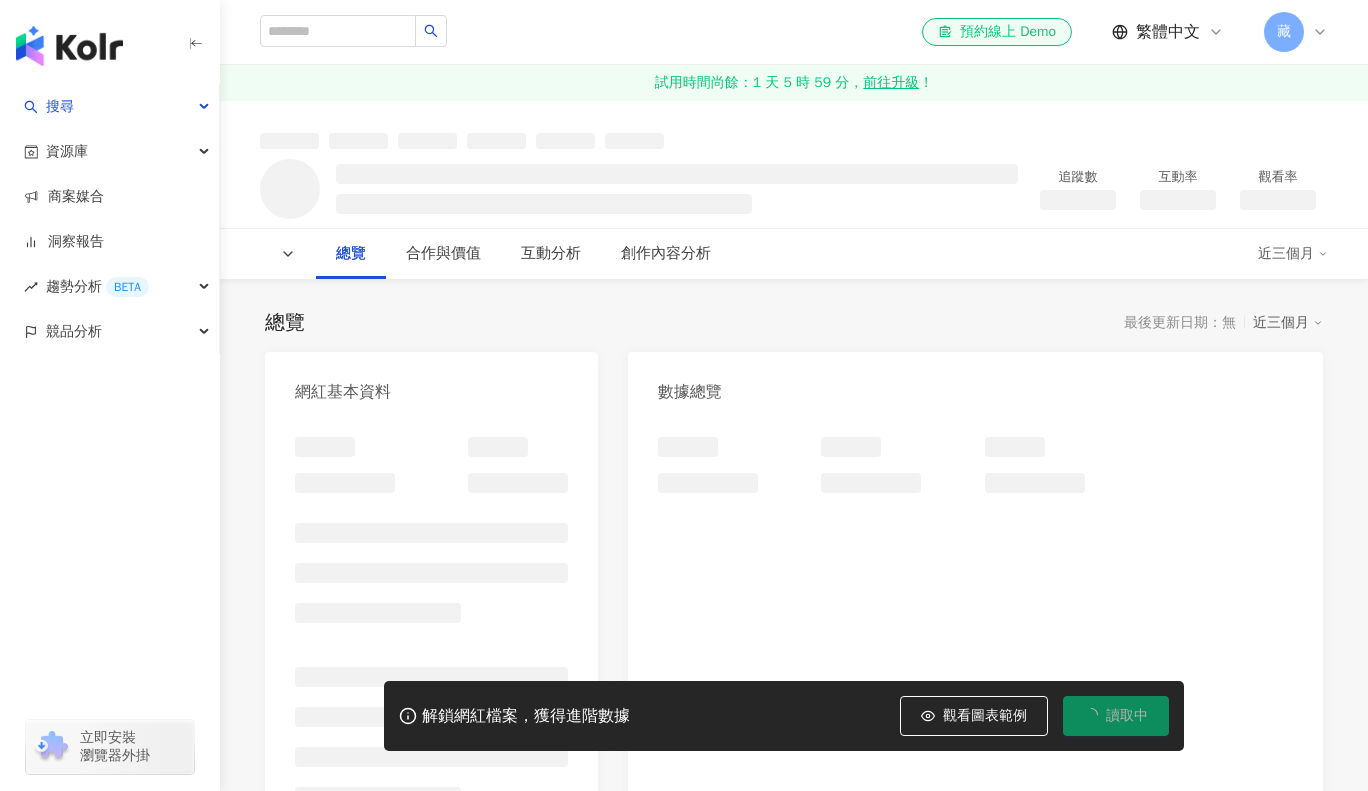 scroll, scrollTop: 0, scrollLeft: 0, axis: both 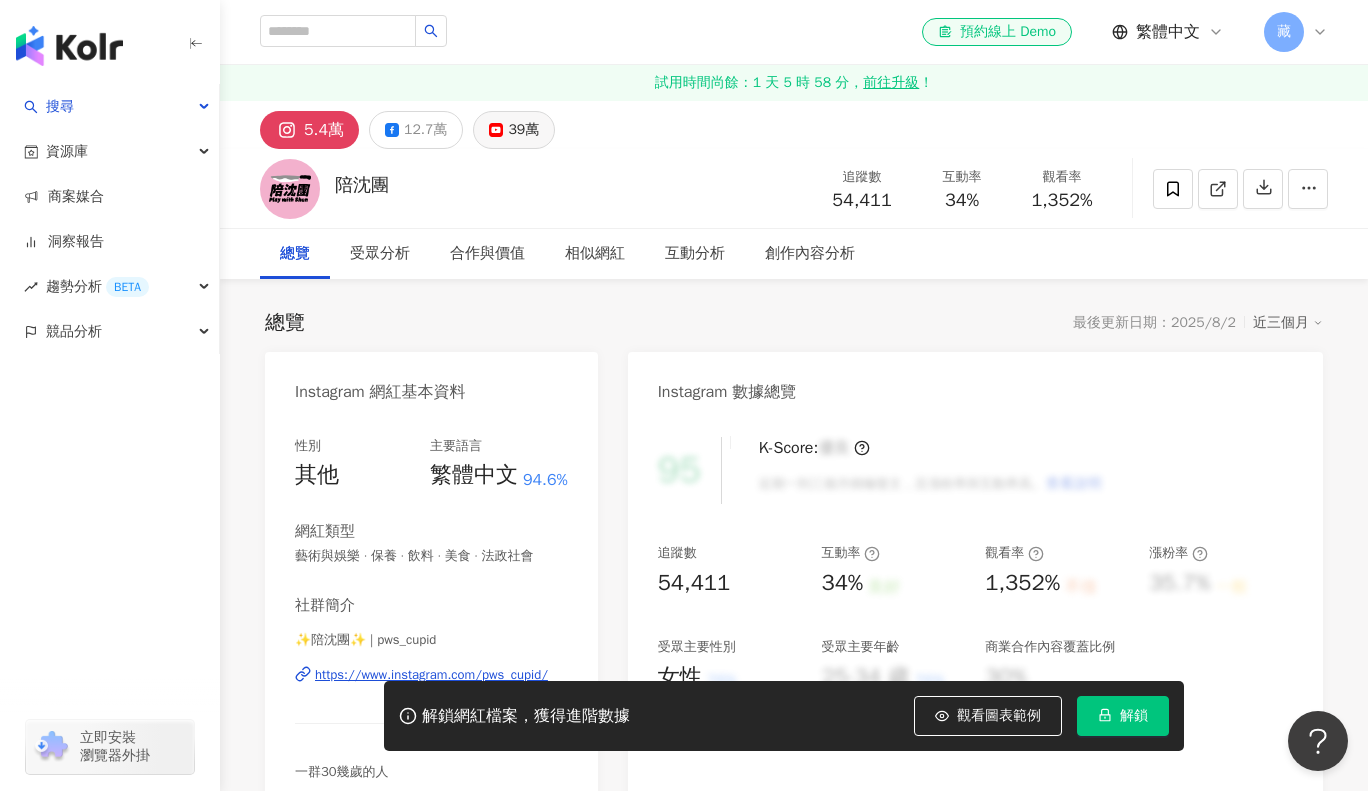 click 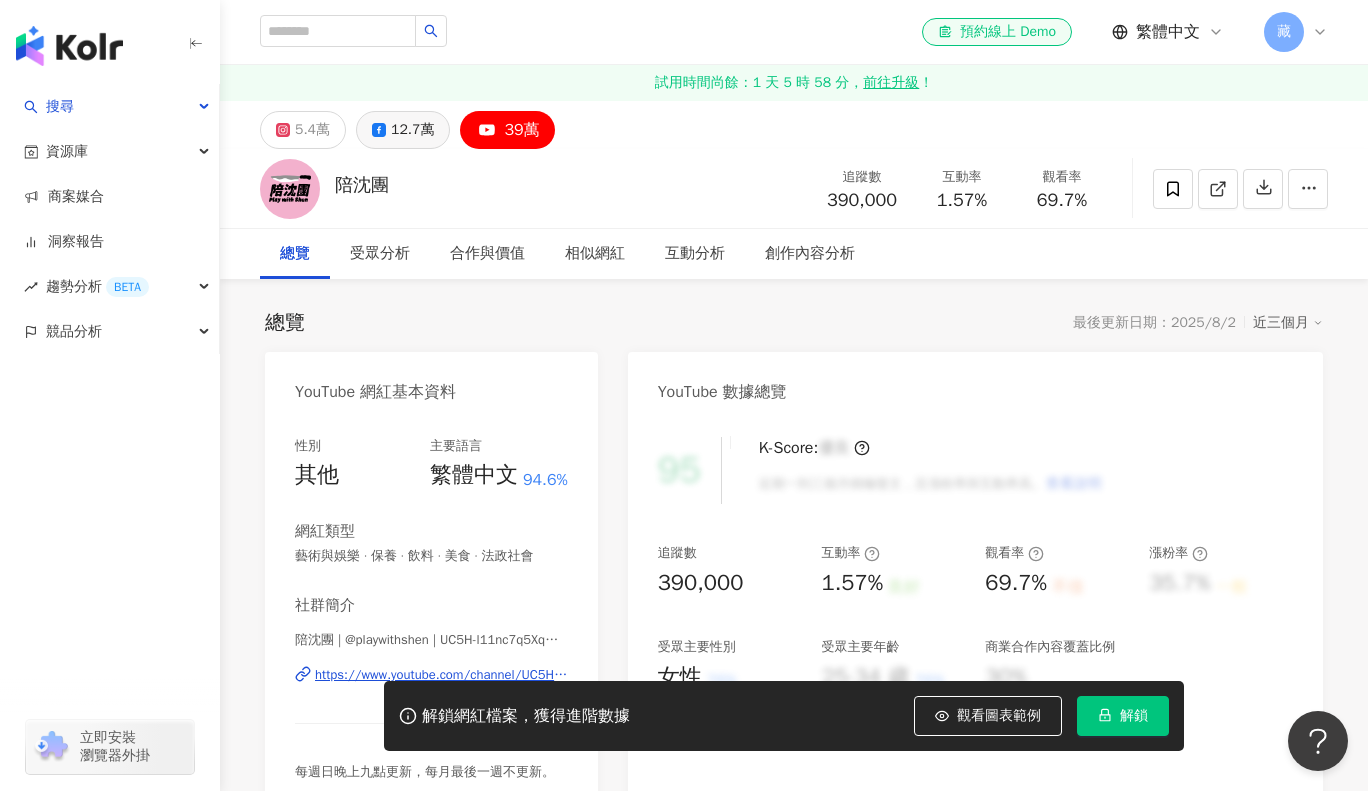 click on "12.7萬" at bounding box center [403, 130] 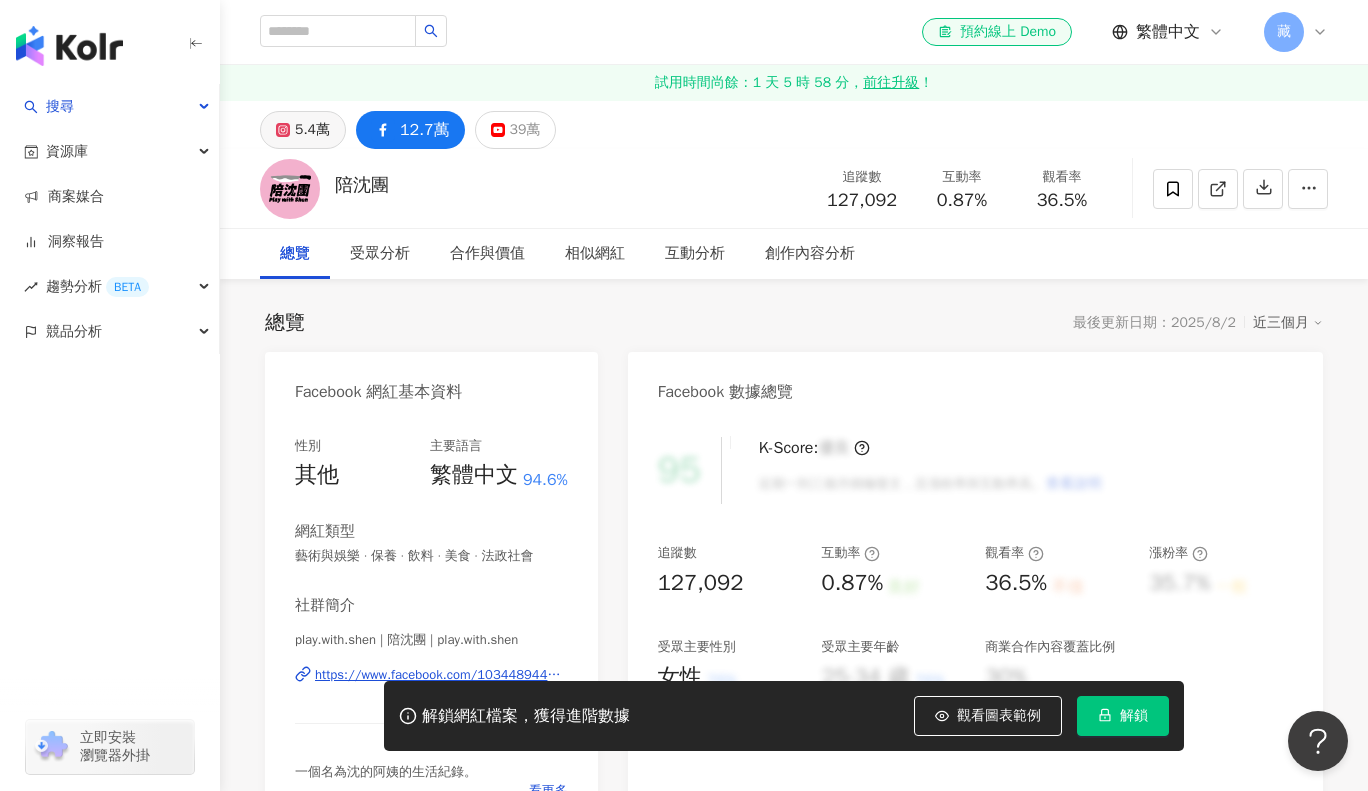 click on "5.4萬" at bounding box center (312, 130) 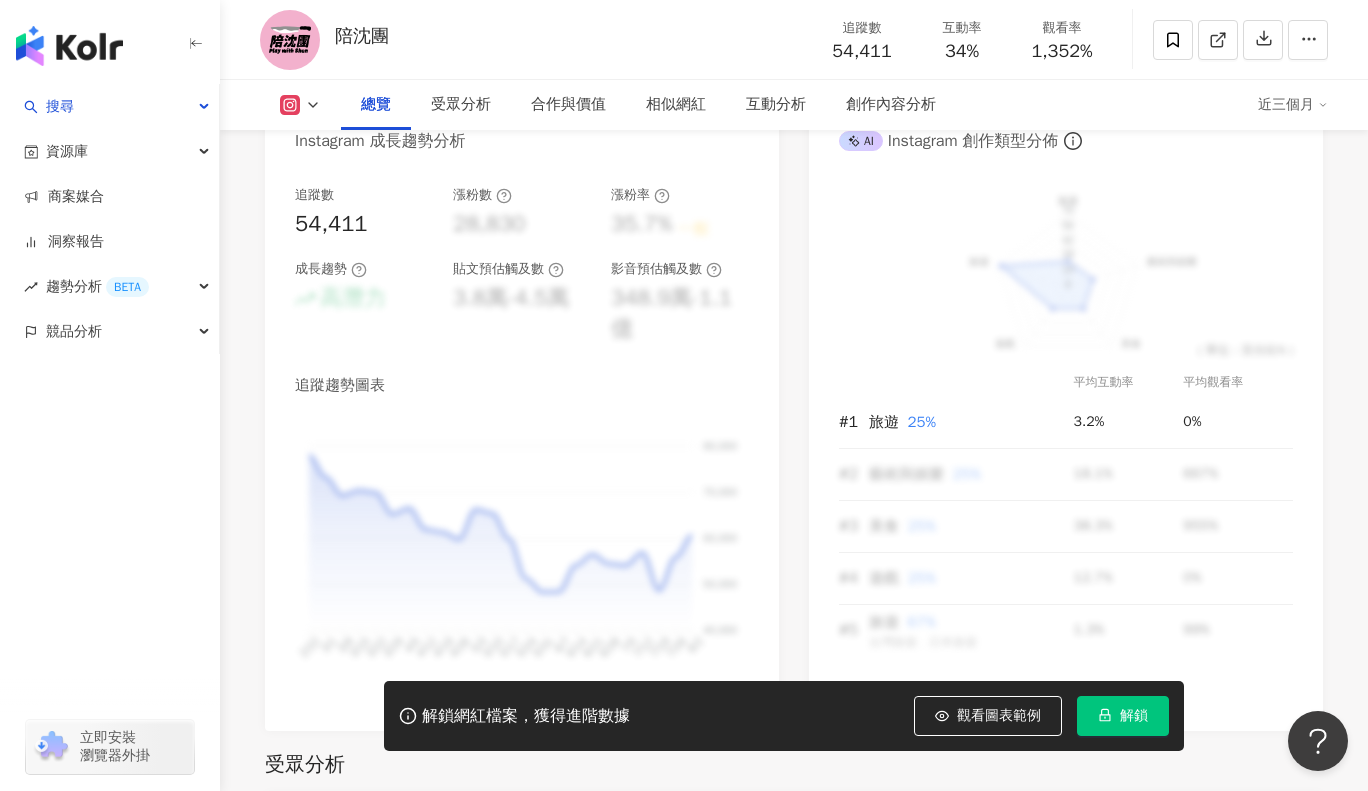 scroll, scrollTop: 0, scrollLeft: 0, axis: both 